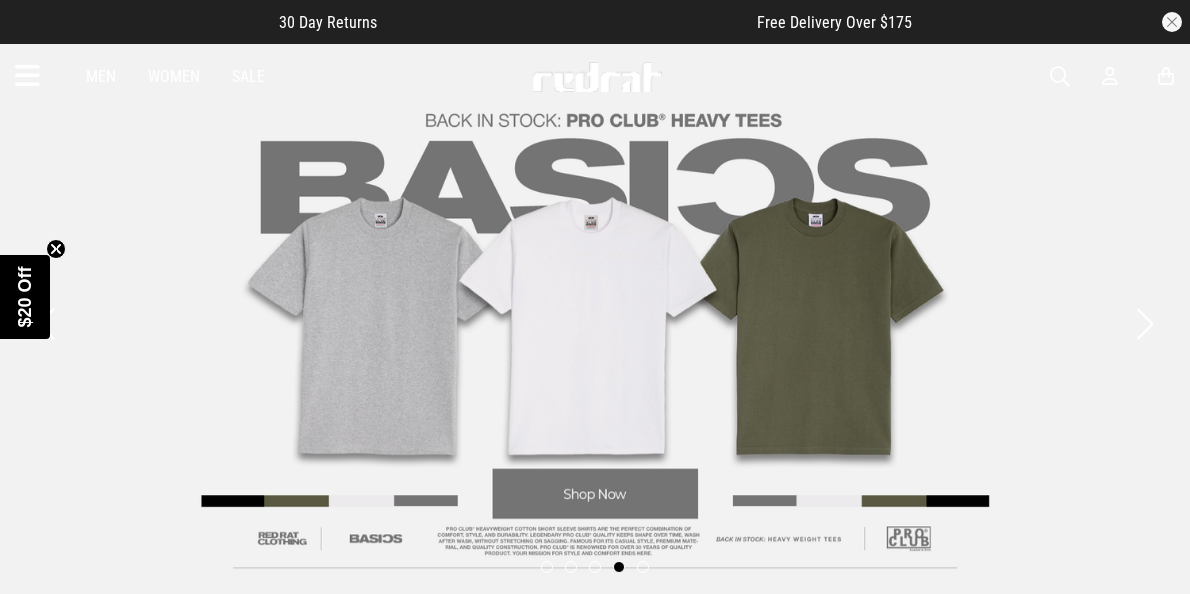 scroll, scrollTop: 0, scrollLeft: 0, axis: both 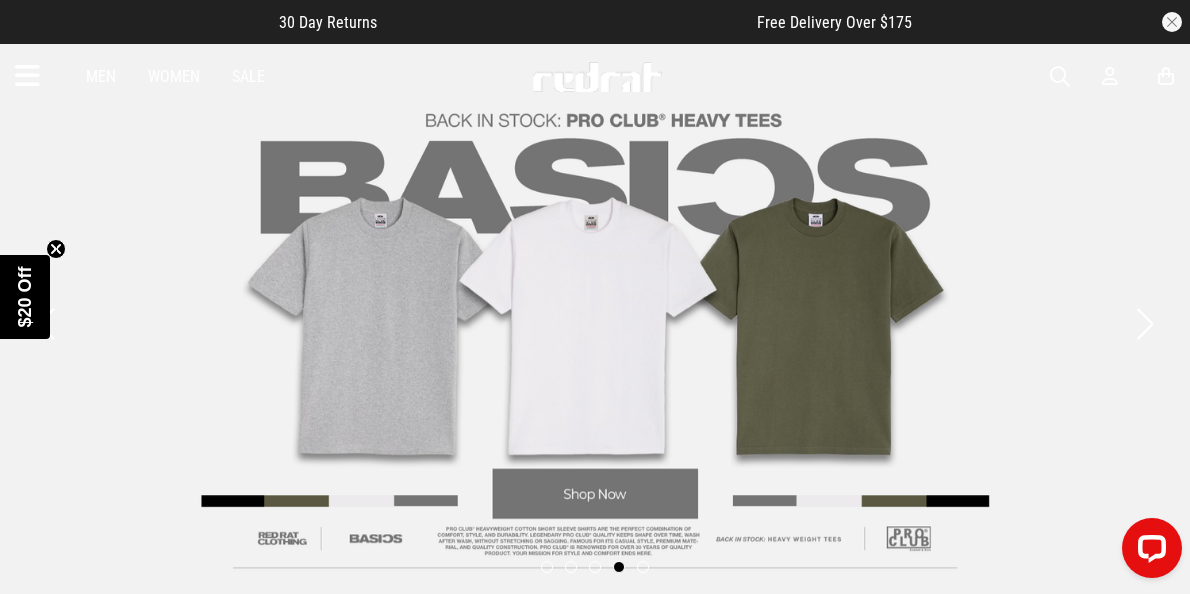 click at bounding box center [1060, 77] 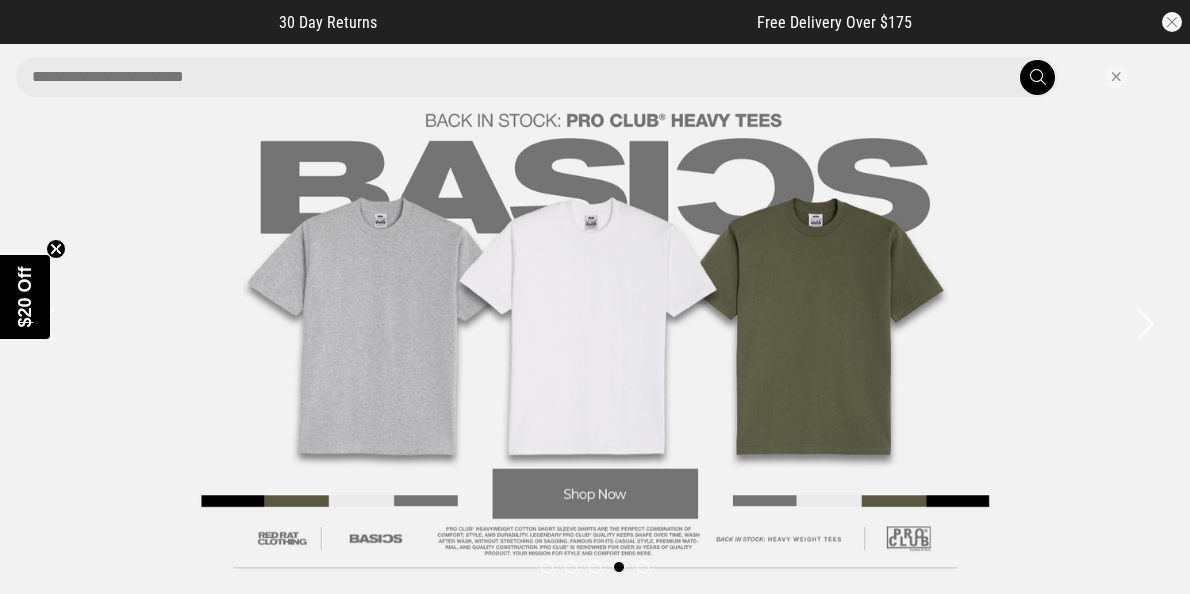 click at bounding box center [537, 77] 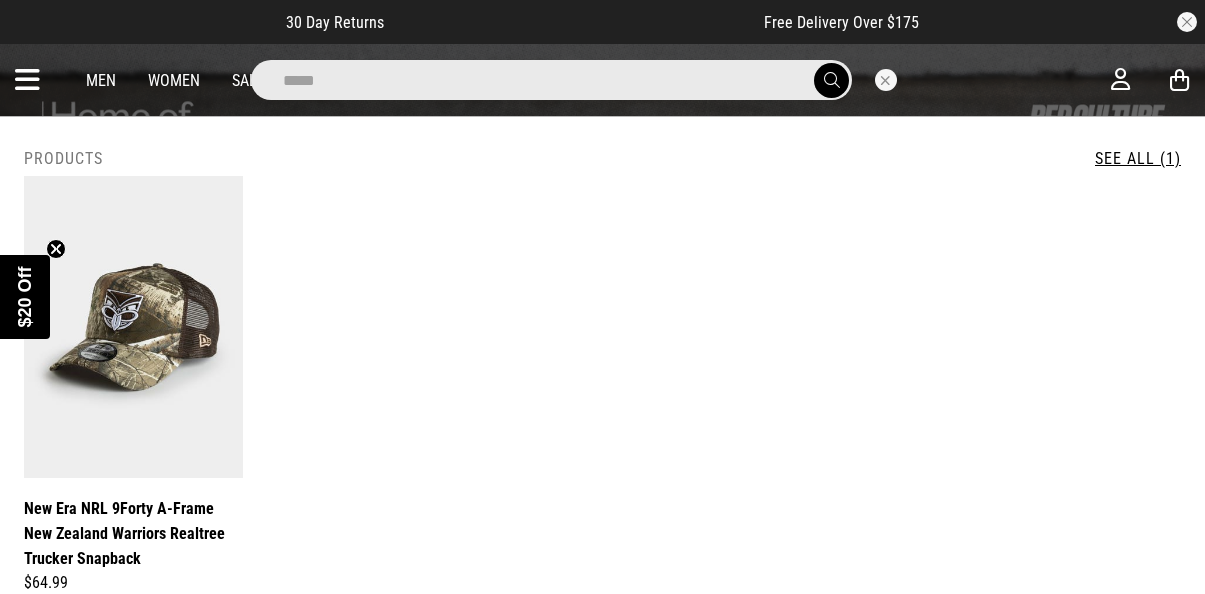 type on "*****" 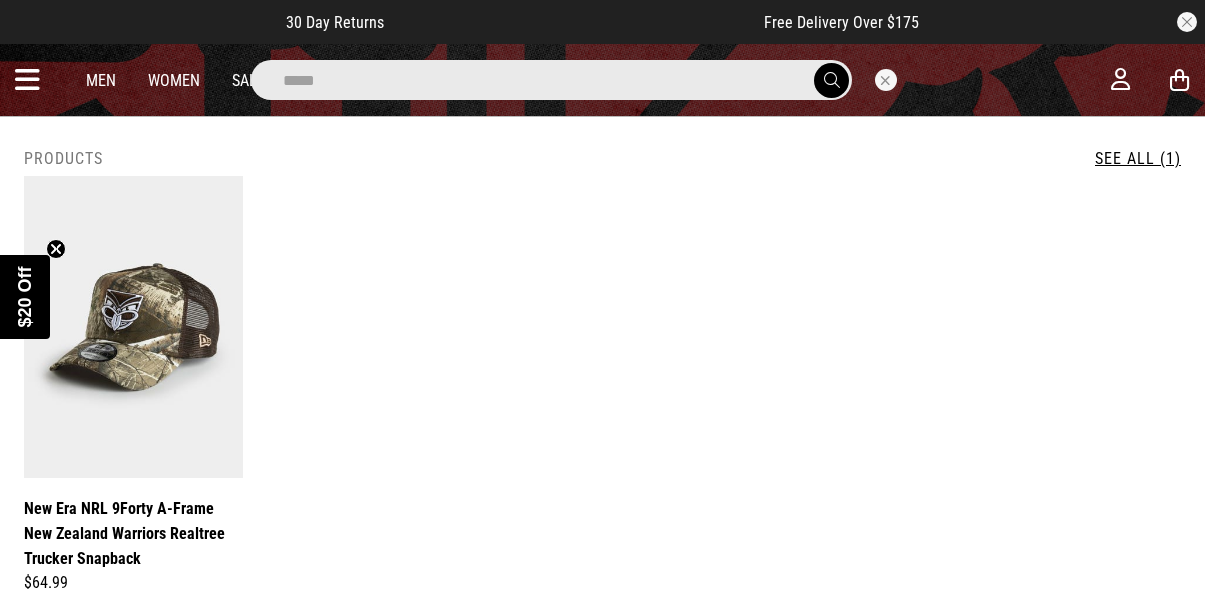 drag, startPoint x: 570, startPoint y: 90, endPoint x: 691, endPoint y: 88, distance: 121.016525 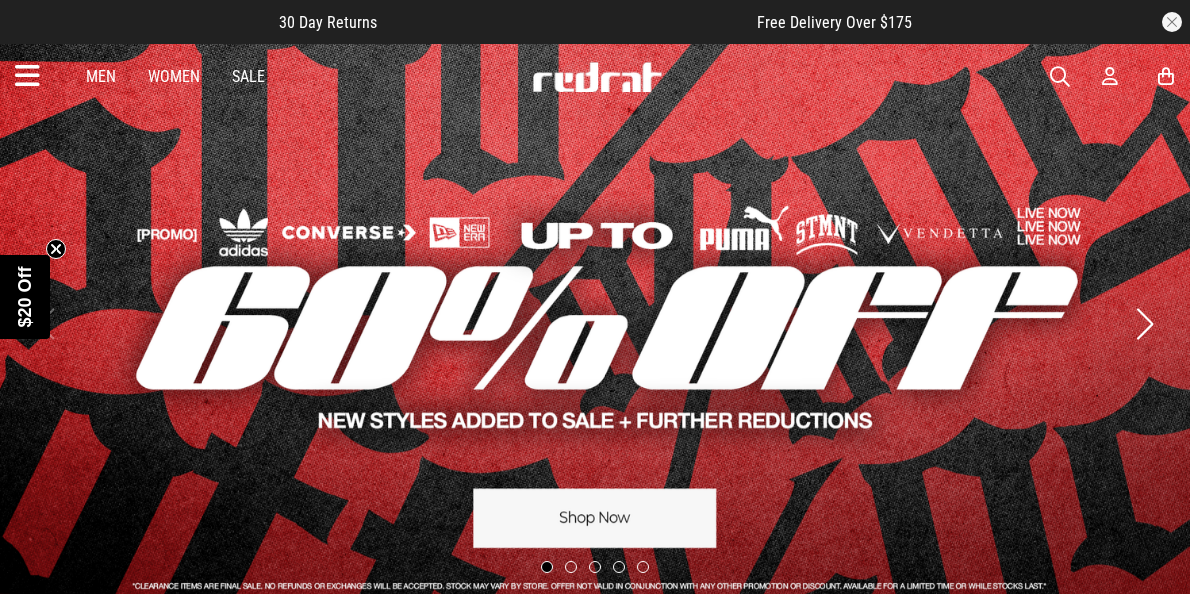 click at bounding box center [1060, 77] 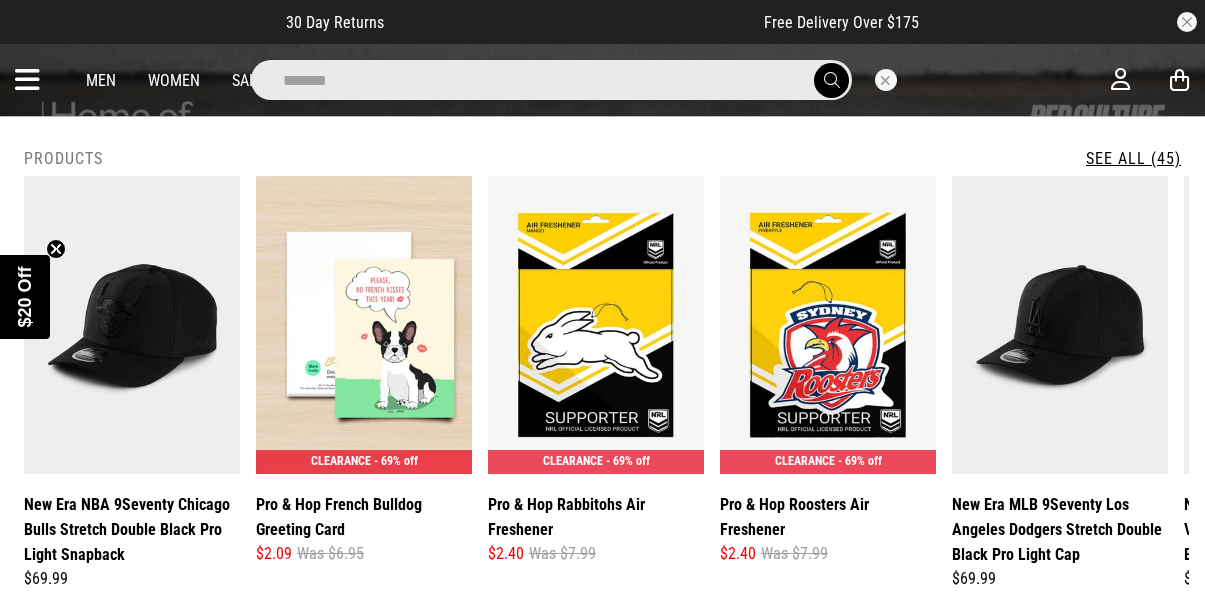 type on "*******" 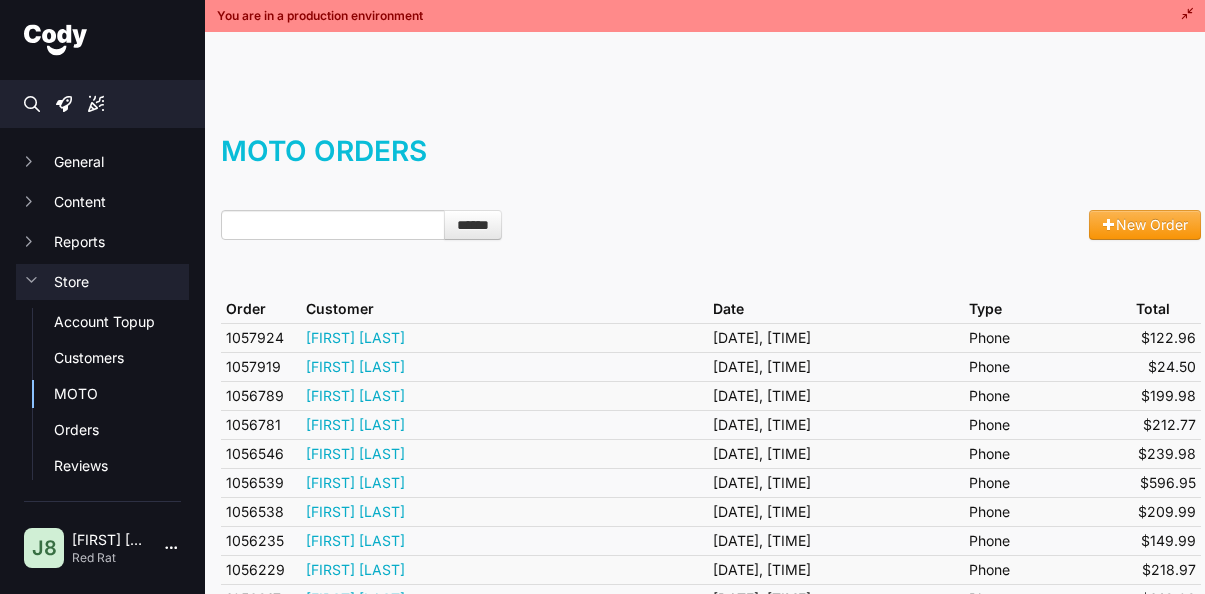 scroll, scrollTop: 0, scrollLeft: 0, axis: both 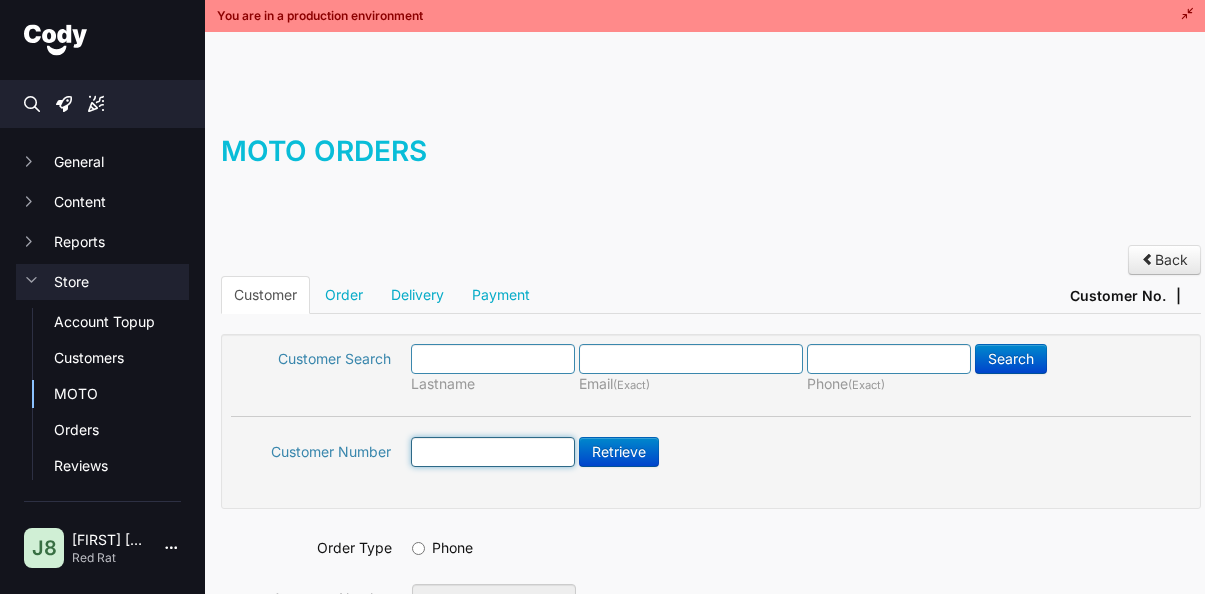 click at bounding box center [493, 452] 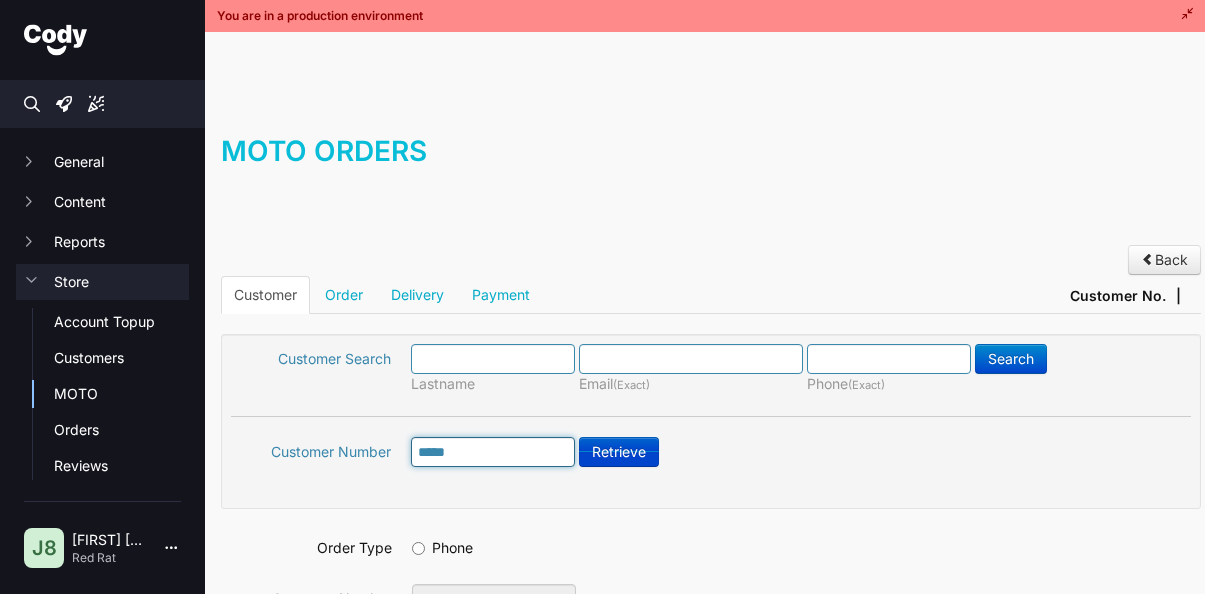 type on "*****" 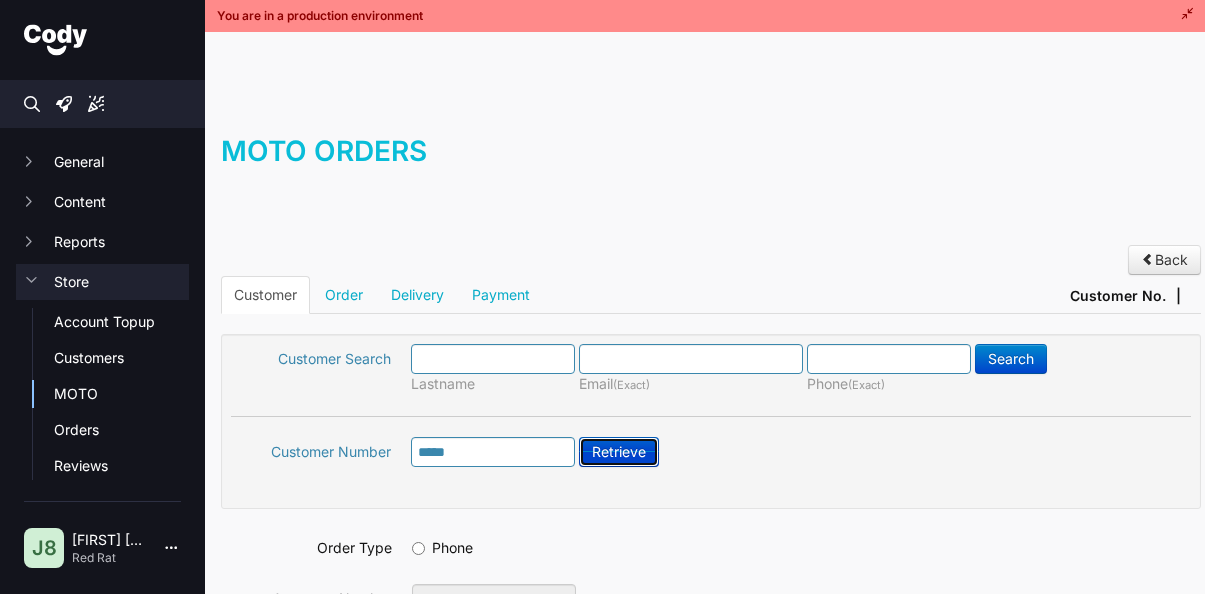 click on "Retrieve" at bounding box center (619, 452) 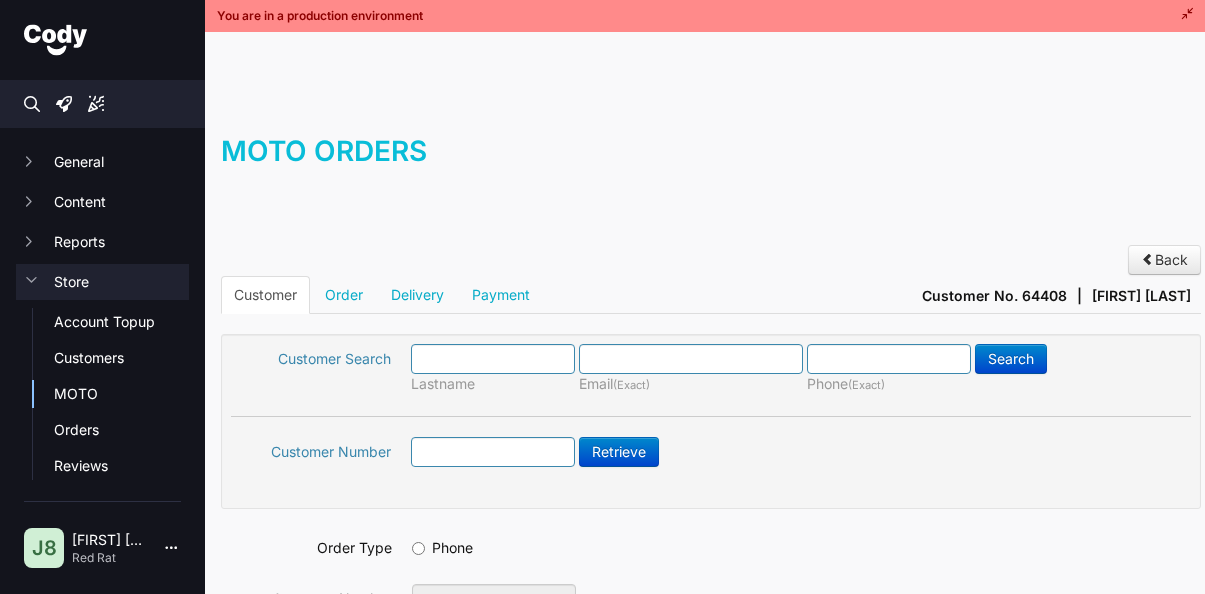 scroll, scrollTop: 0, scrollLeft: 0, axis: both 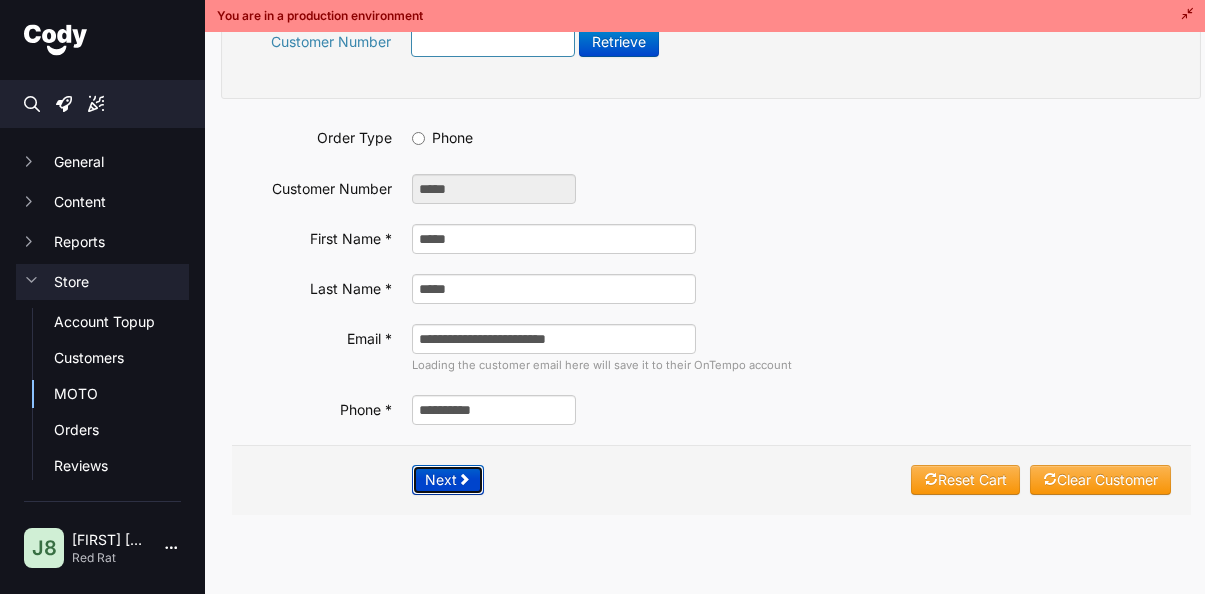 click on "Next" at bounding box center [448, 480] 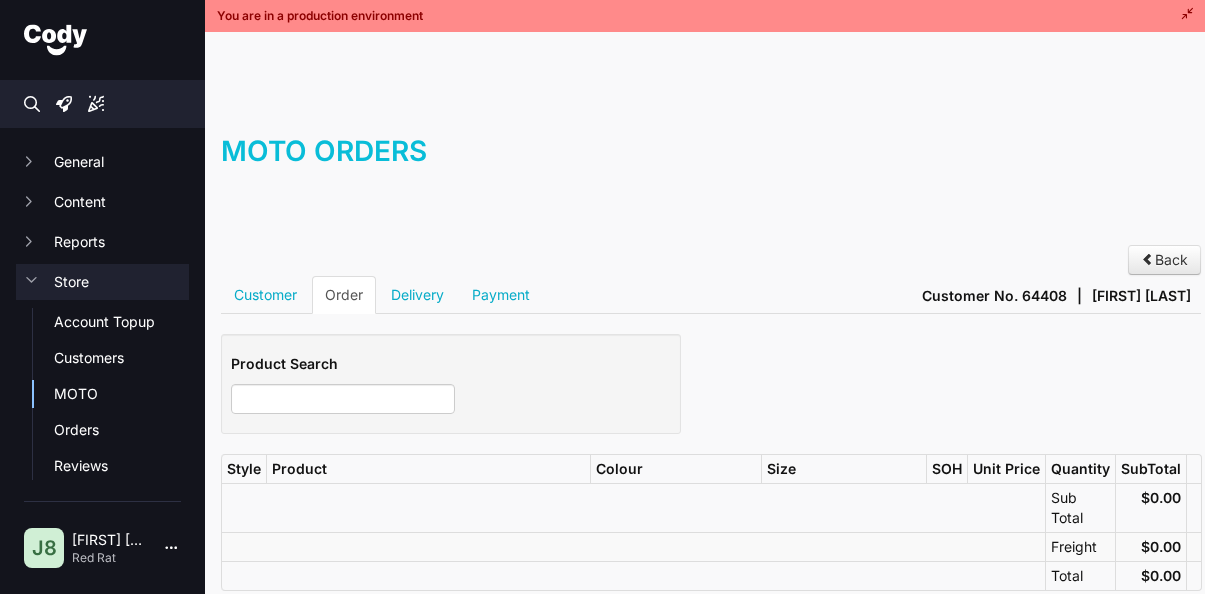 scroll, scrollTop: 0, scrollLeft: 0, axis: both 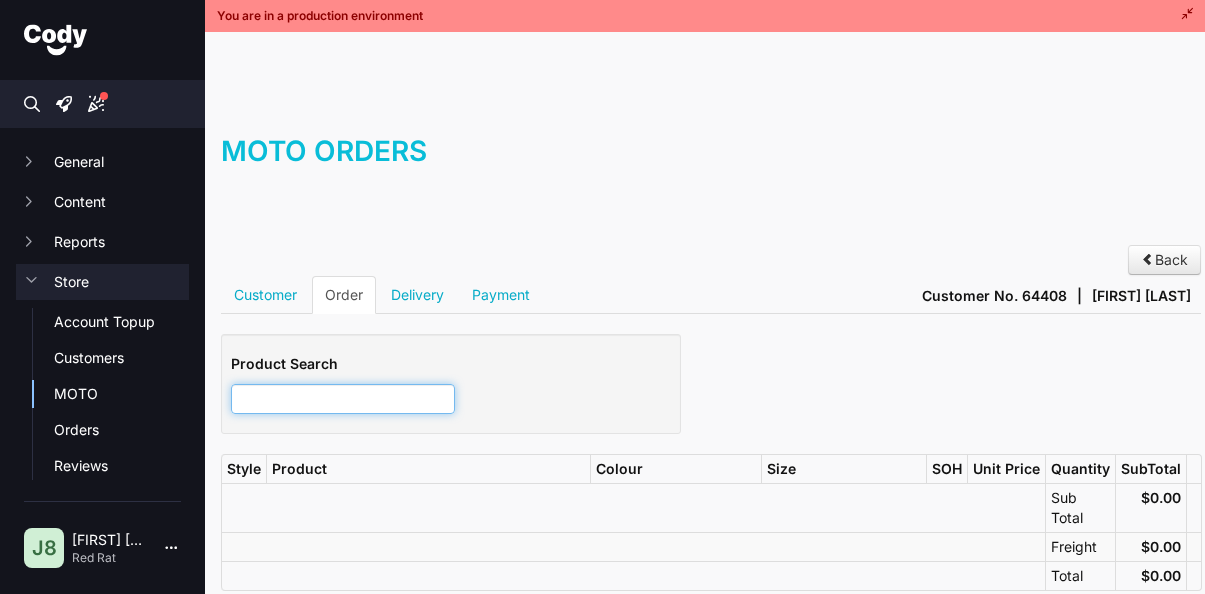 click at bounding box center [343, 399] 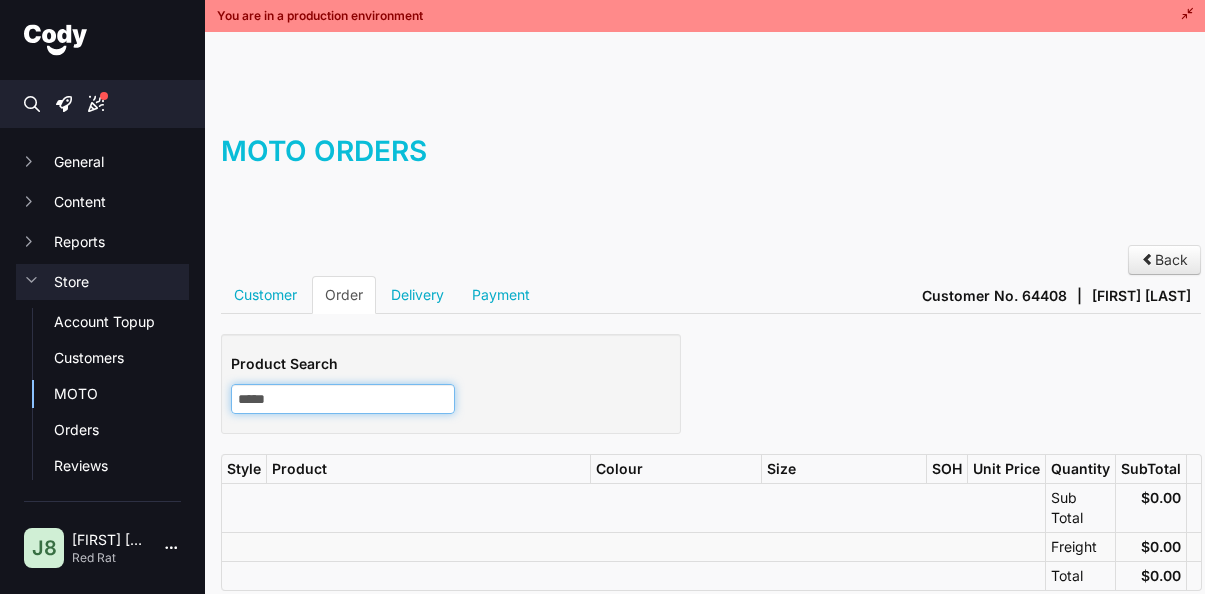 type on "*****" 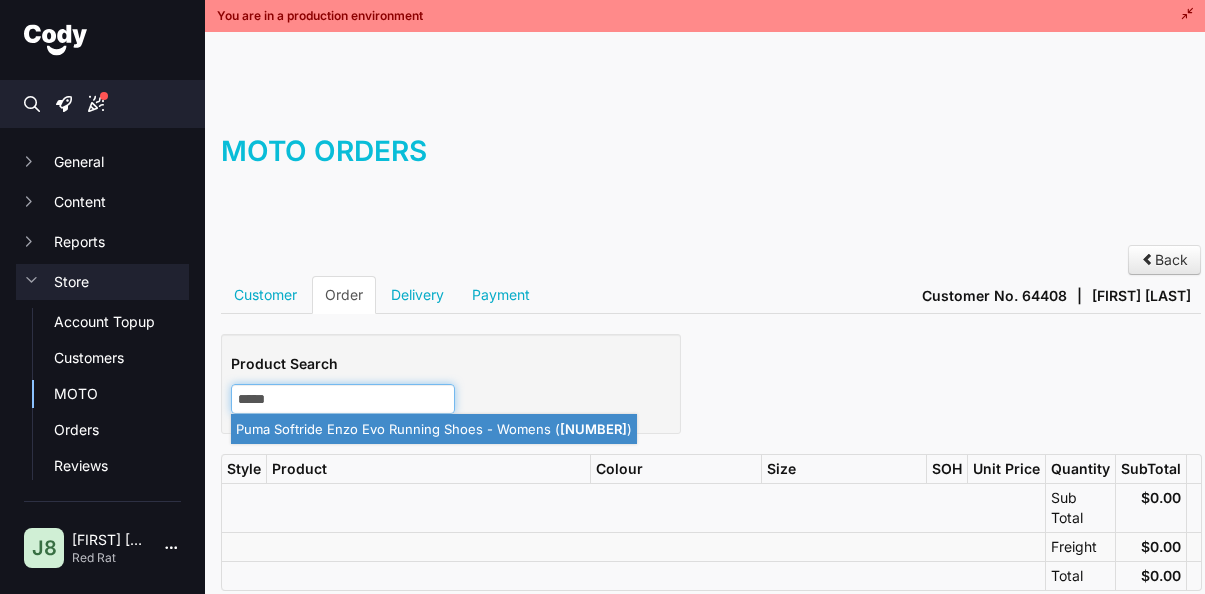 click on "Puma Softride Enzo Evo Running Shoes - Womens ([NUMBER])" at bounding box center (434, 429) 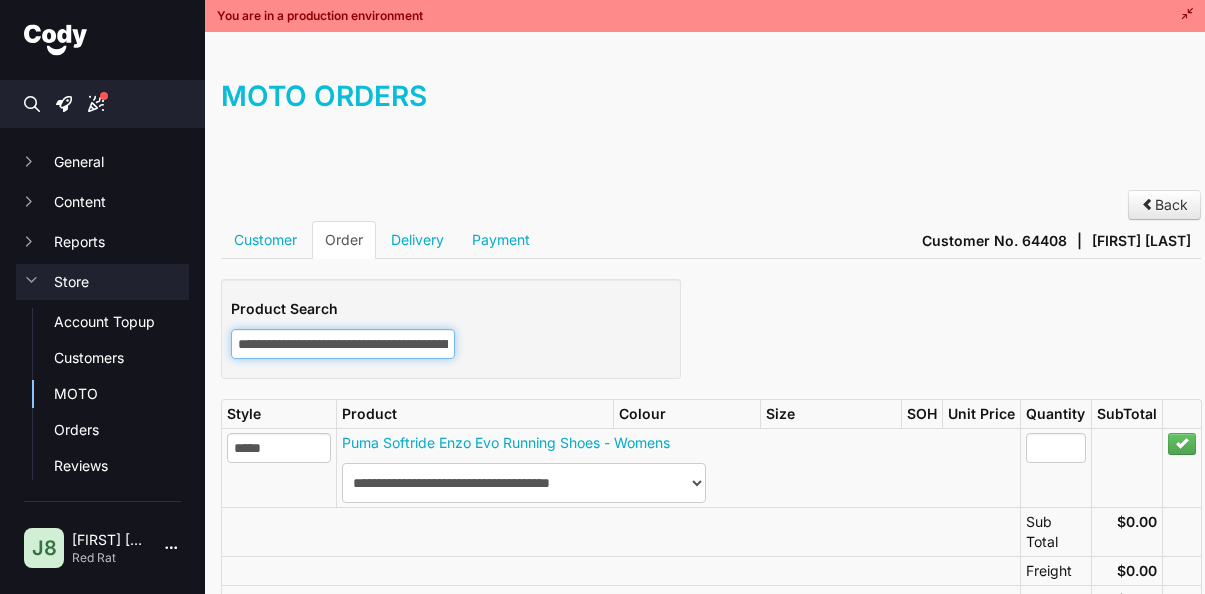 scroll, scrollTop: 311, scrollLeft: 0, axis: vertical 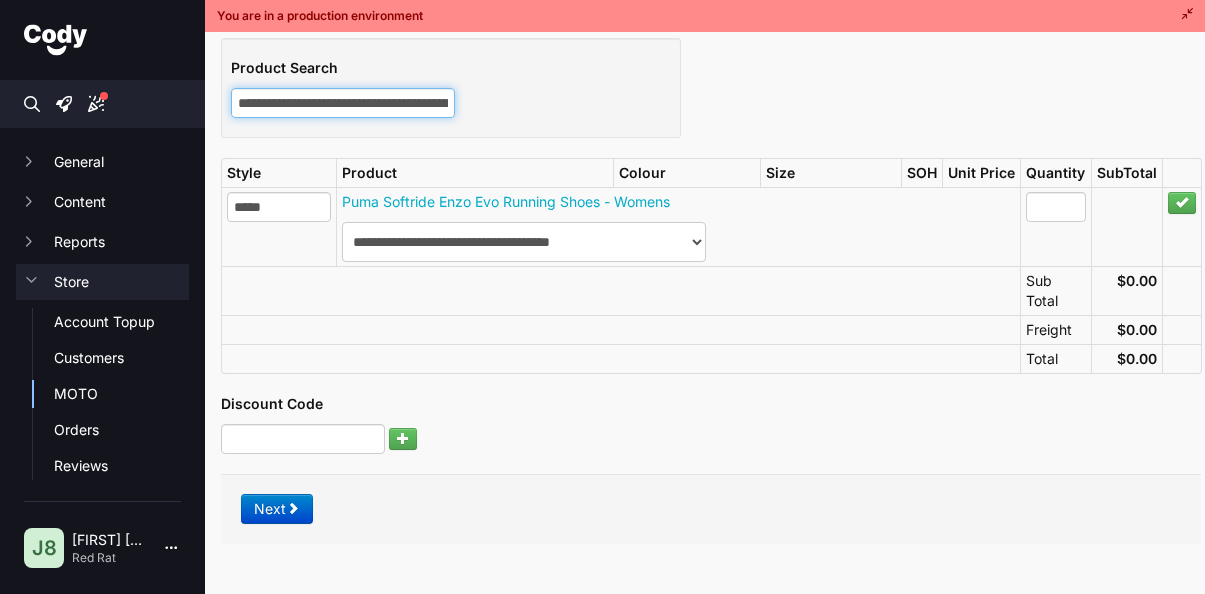 type on "[CREDIT_CARD]" 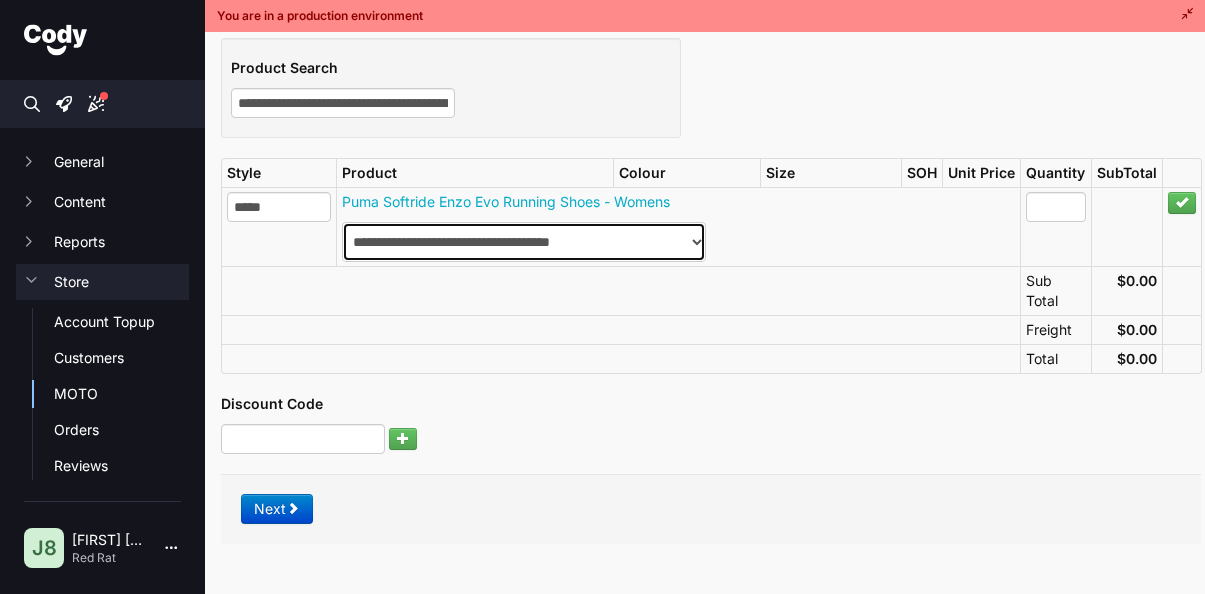 type 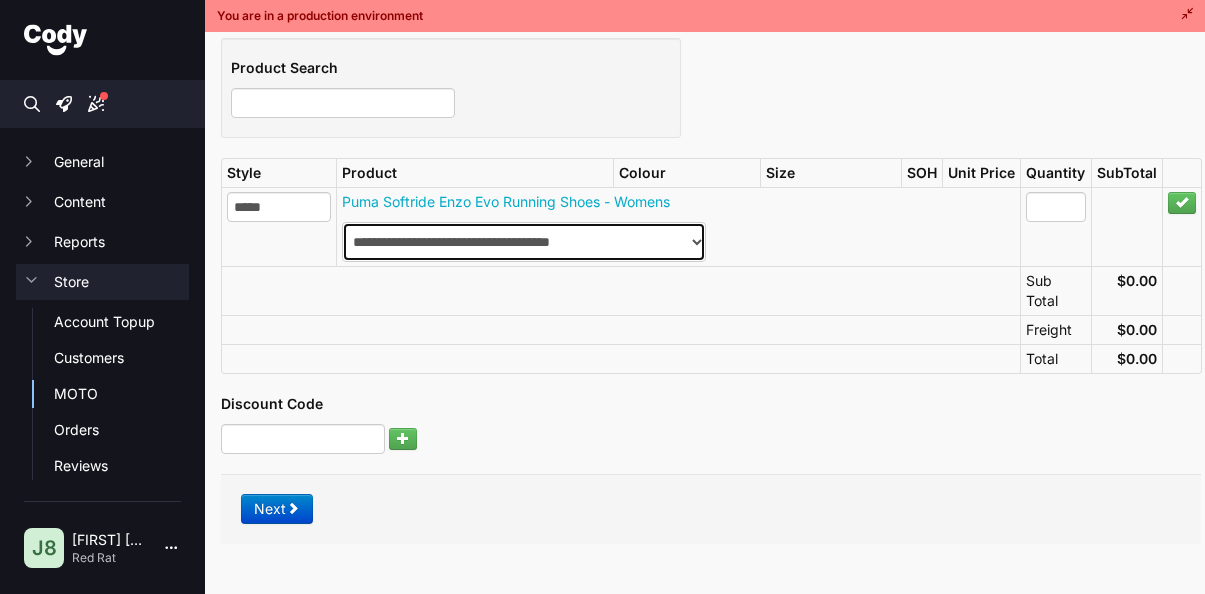 click on "**********" at bounding box center (524, 242) 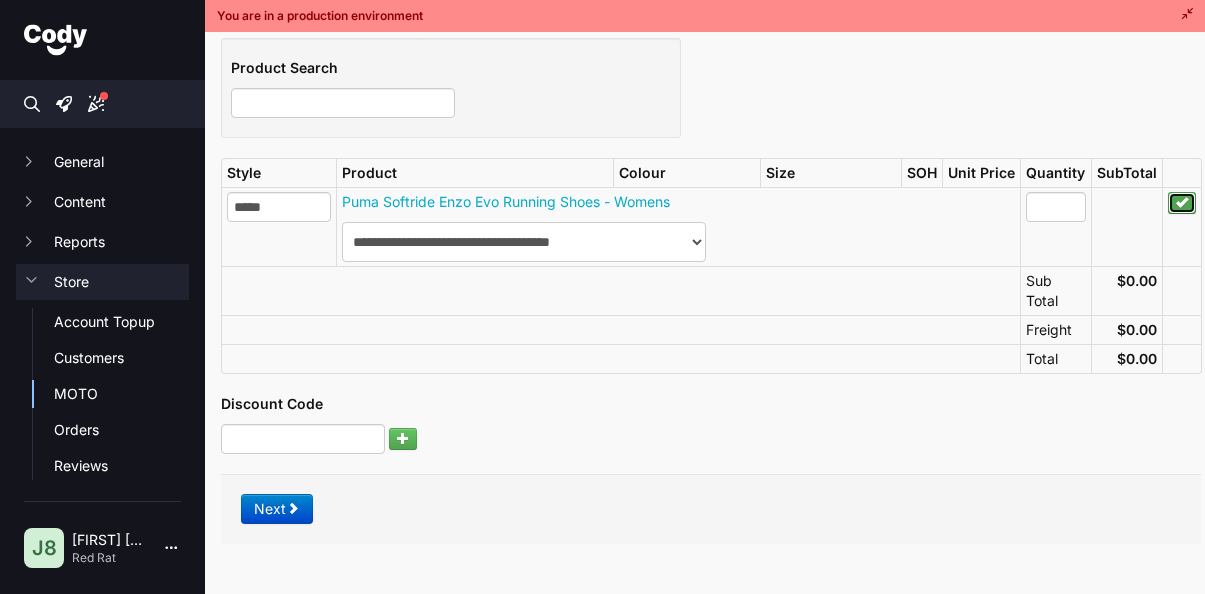 click at bounding box center [1182, 202] 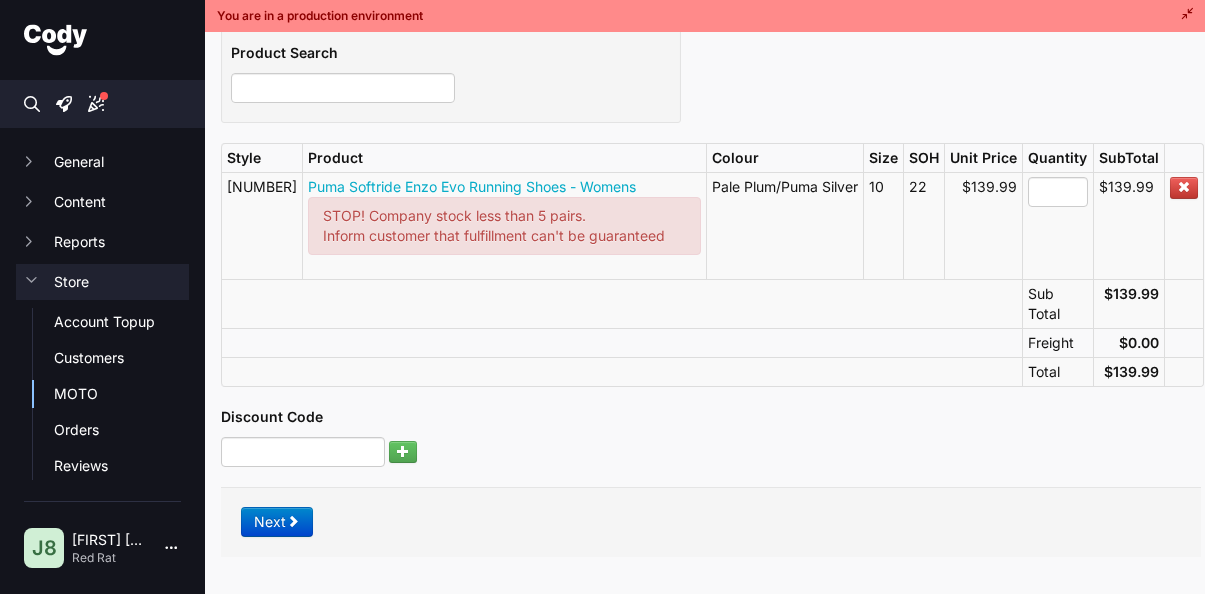click on "Product Search
57103" at bounding box center [451, 73] 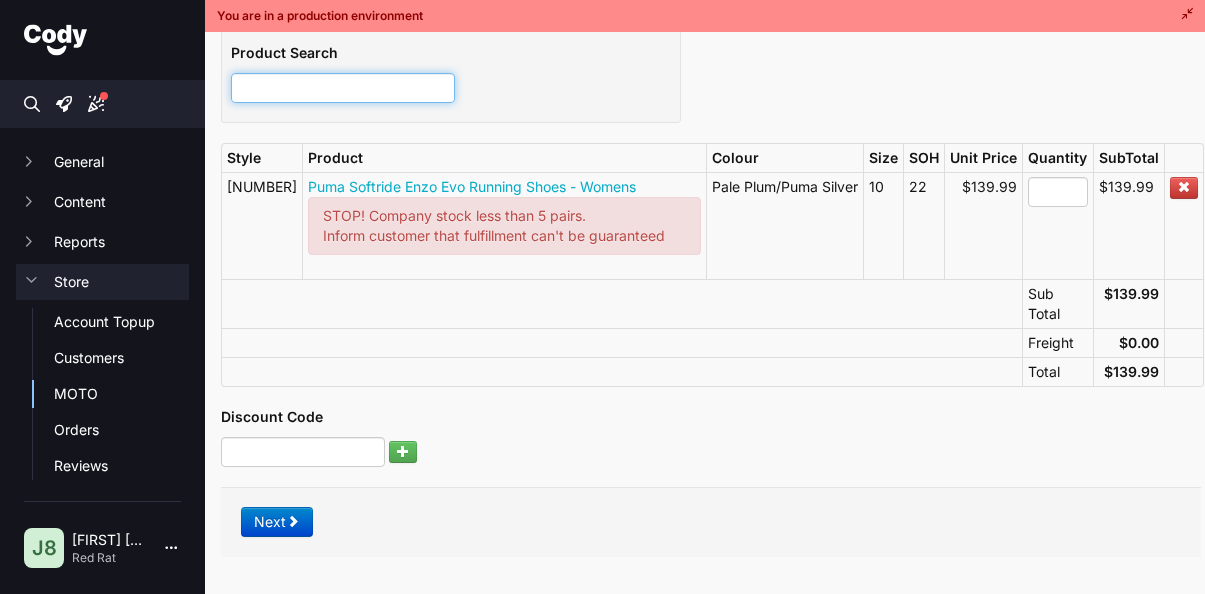 click at bounding box center [343, 88] 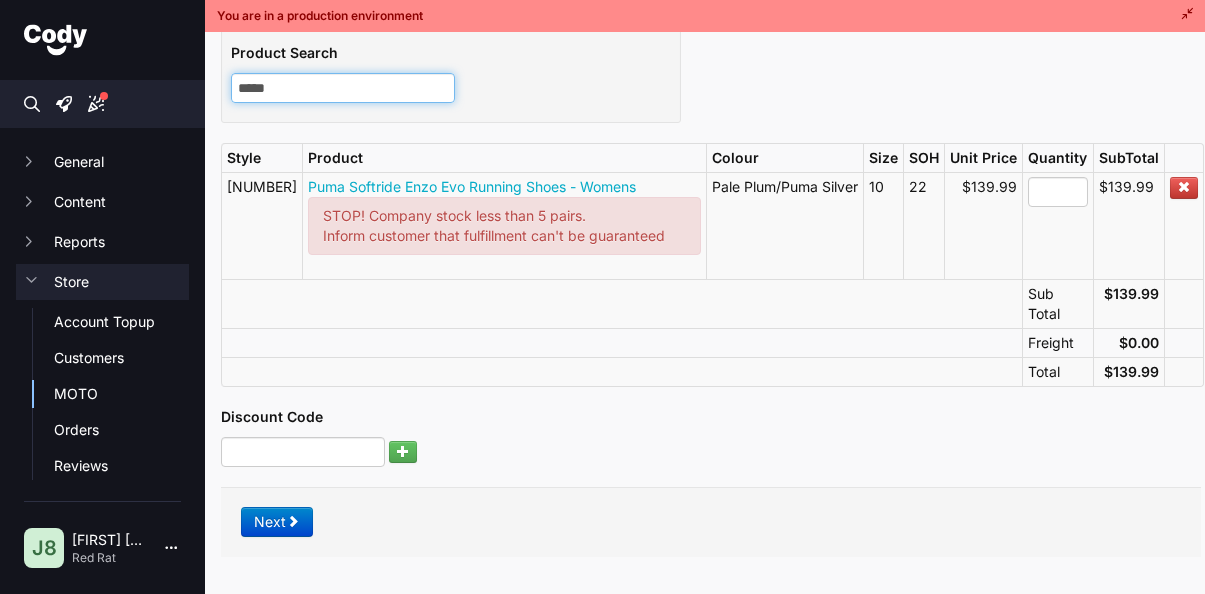 type on "*****" 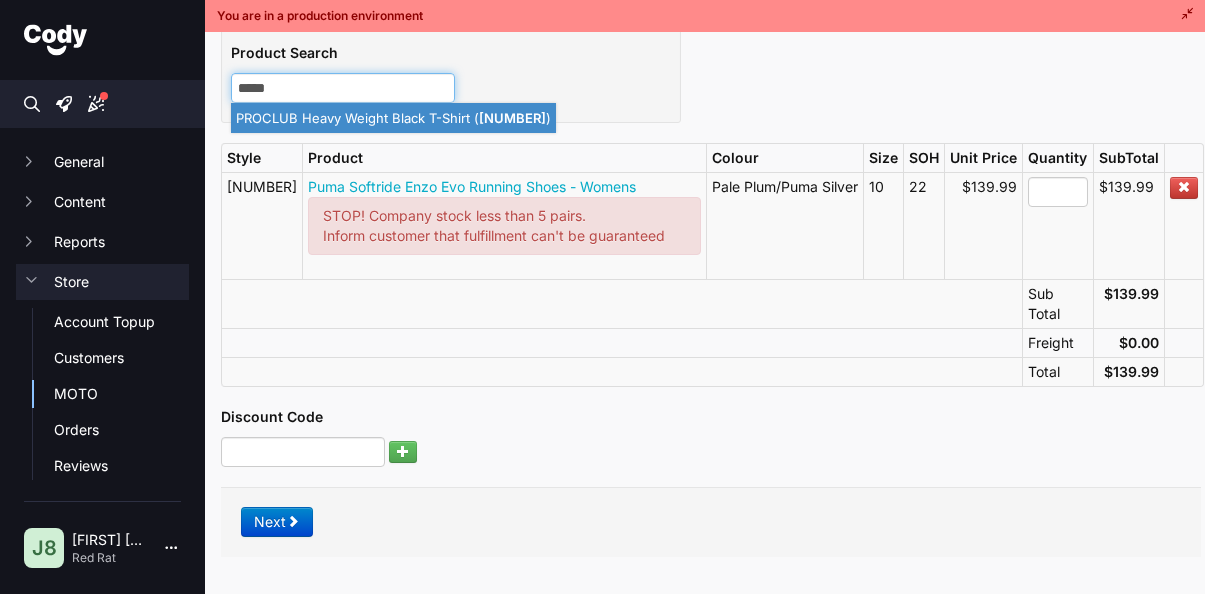 click on "PROCLUB Heavy Weight Black T-Shirt ( 46392 )" at bounding box center (393, 118) 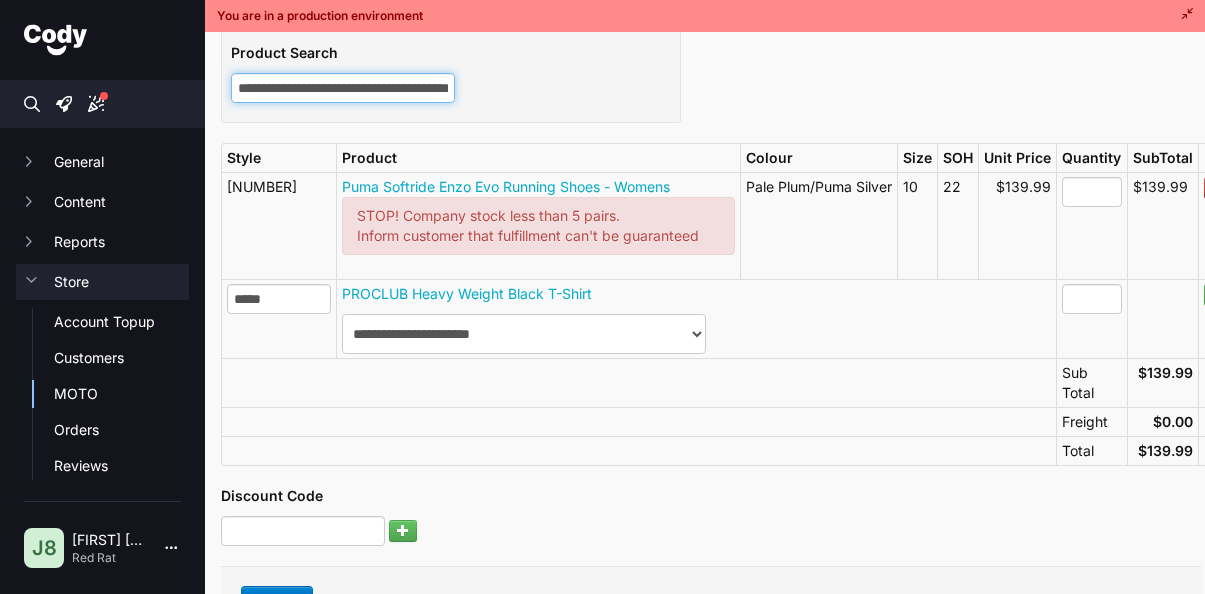 type on "**********" 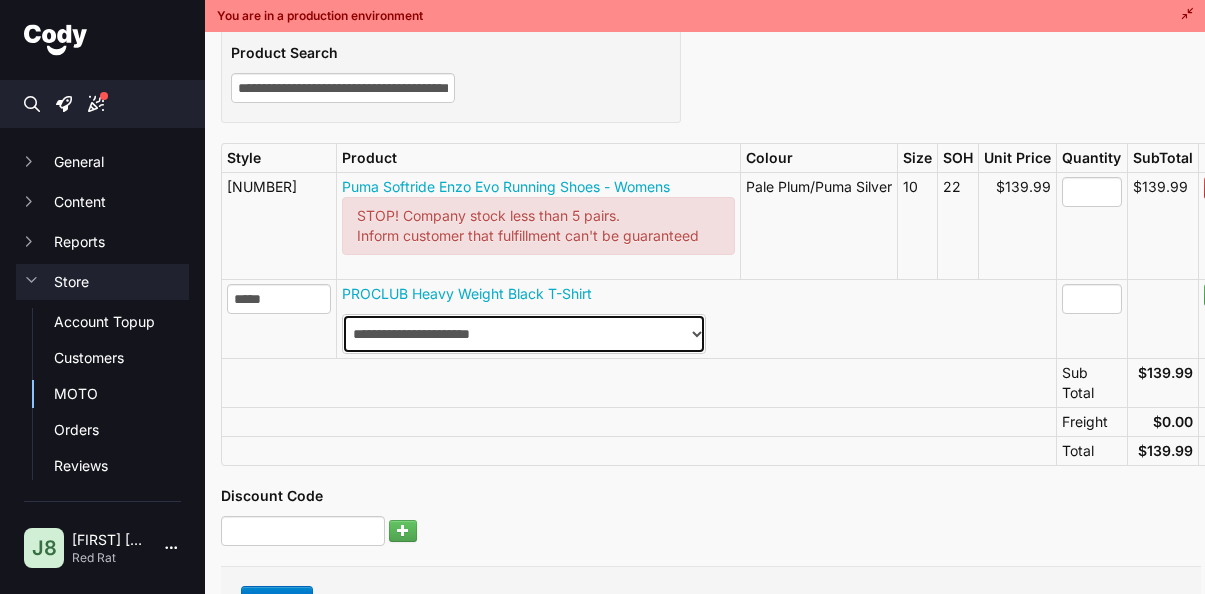 type 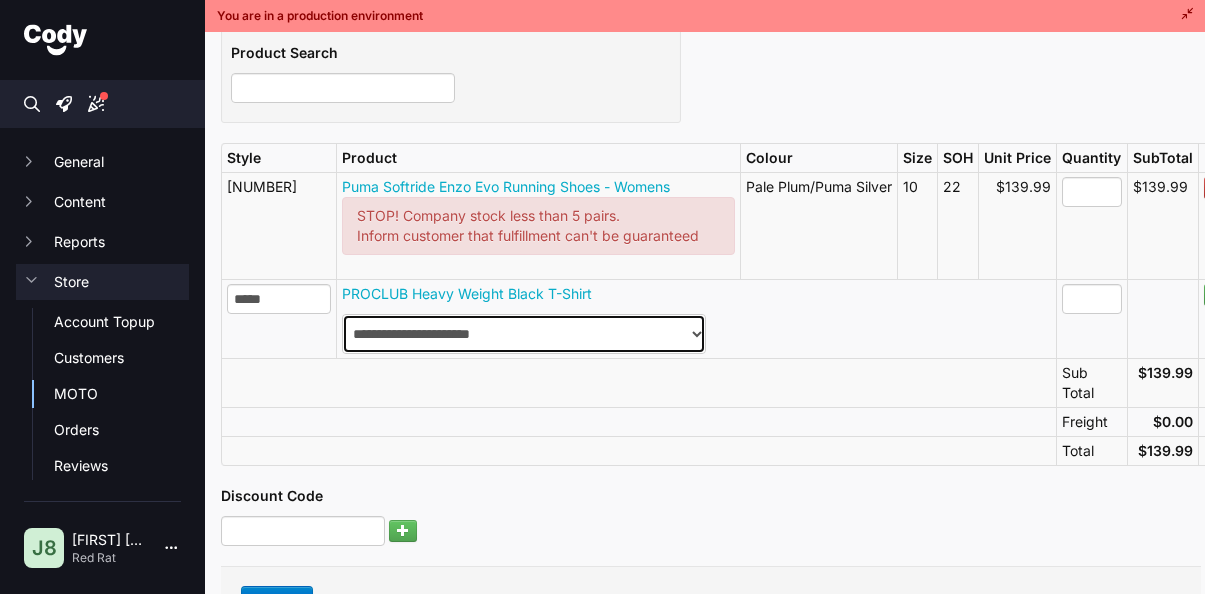 click on "**********" at bounding box center [524, 334] 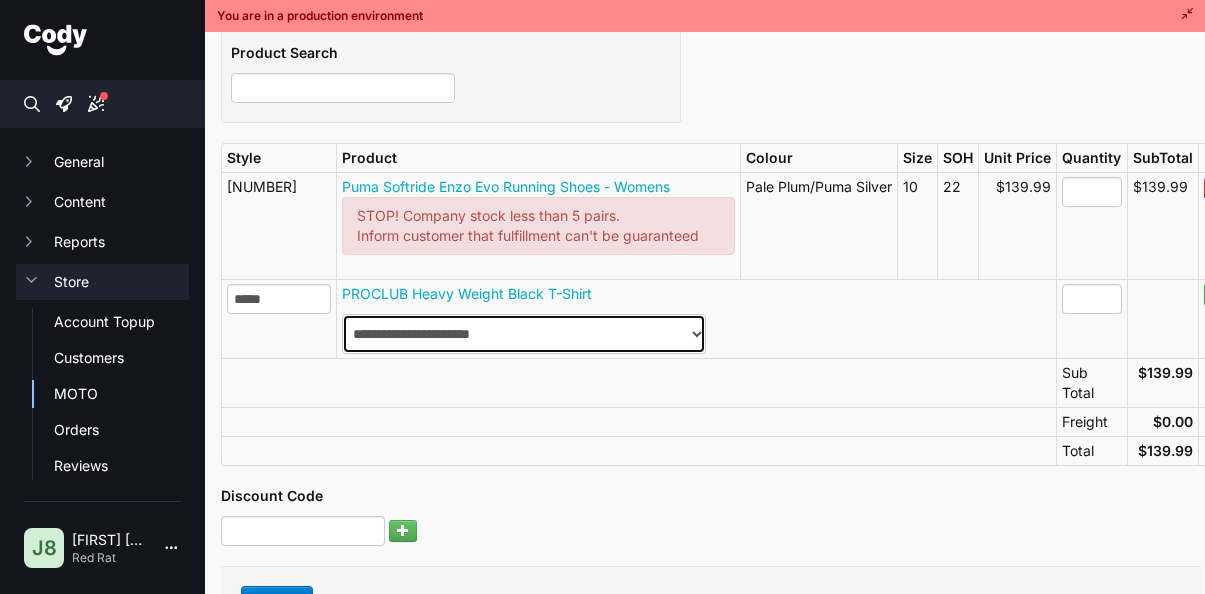 select on "********" 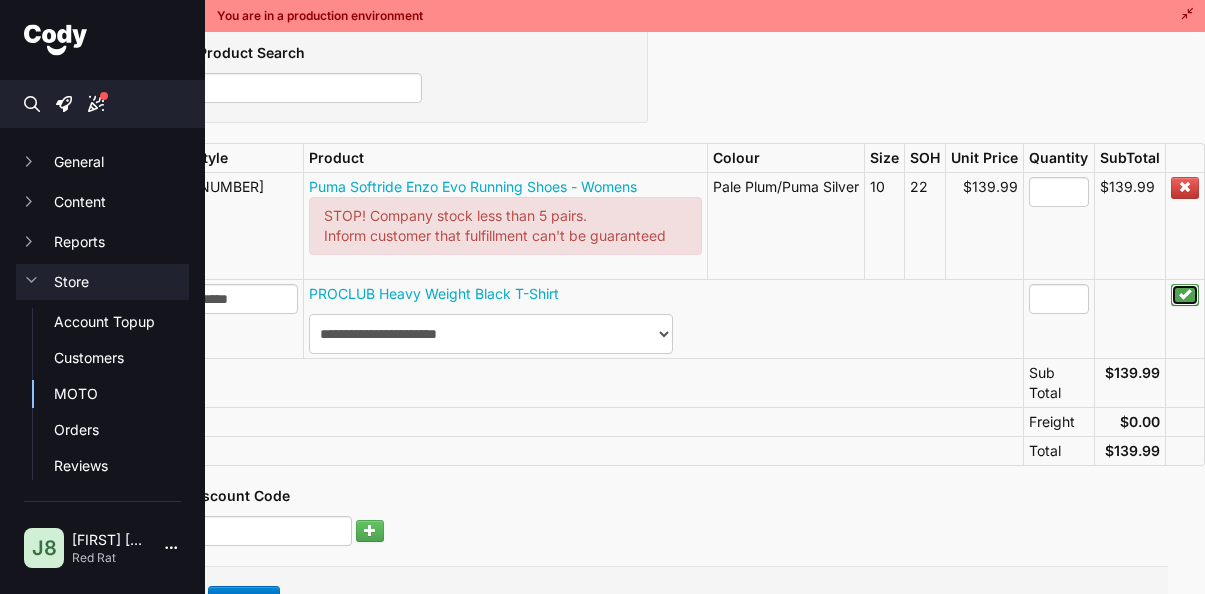 click at bounding box center [1185, 294] 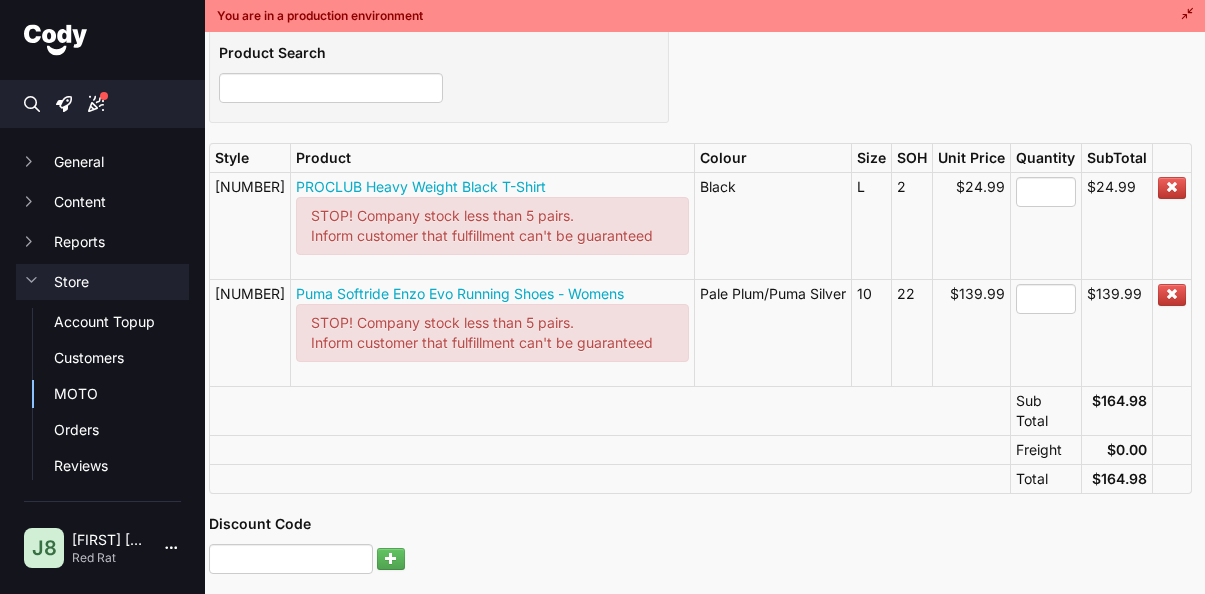 scroll, scrollTop: 311, scrollLeft: 27, axis: both 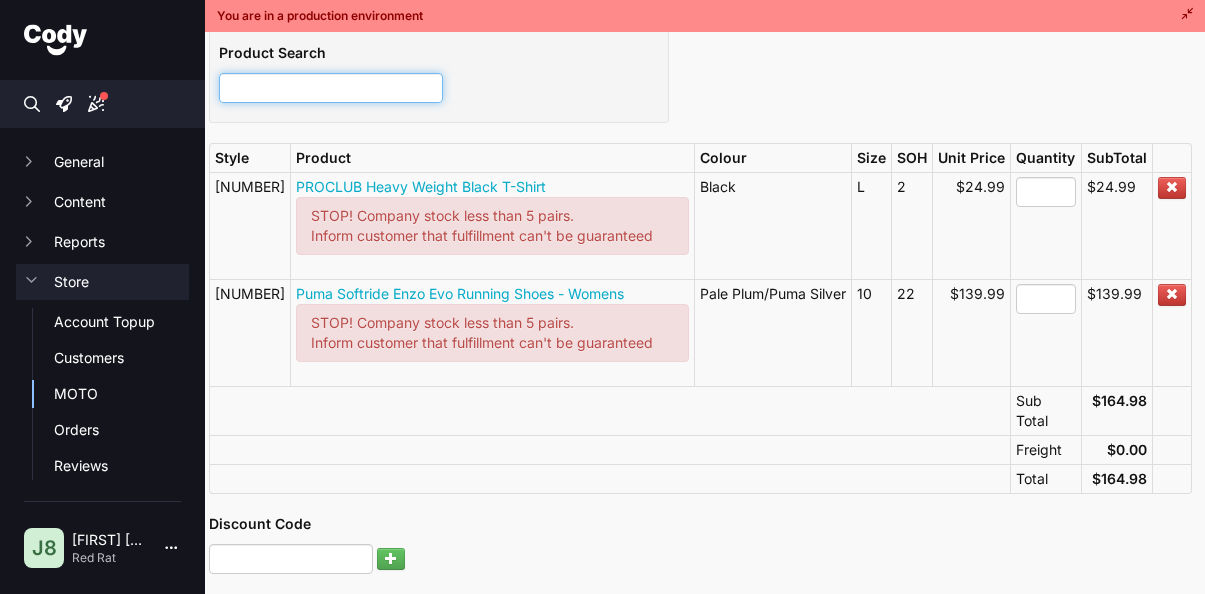 click at bounding box center (331, 88) 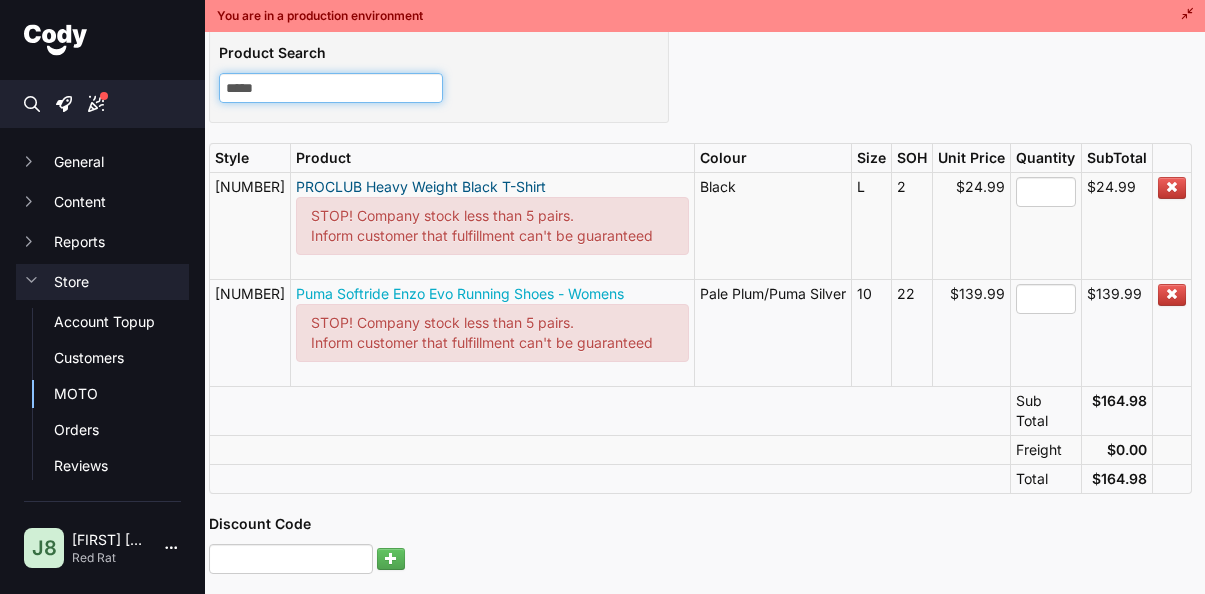type on "*****" 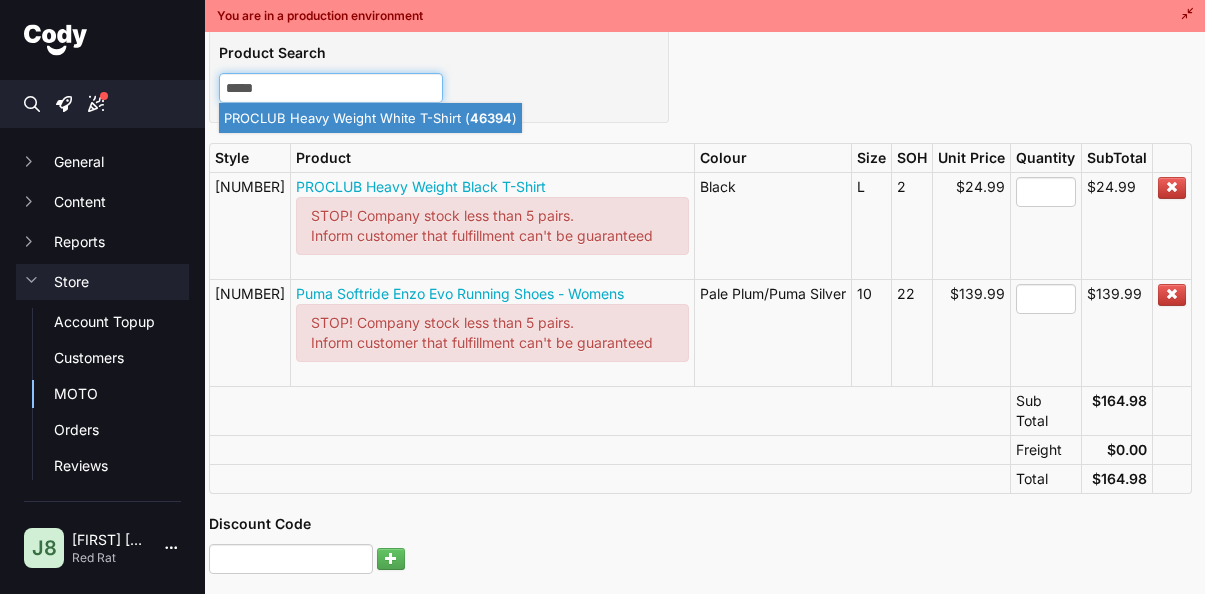 click on "PROCLUB Heavy Weight White T-Shirt ( 46394 )" at bounding box center [370, 118] 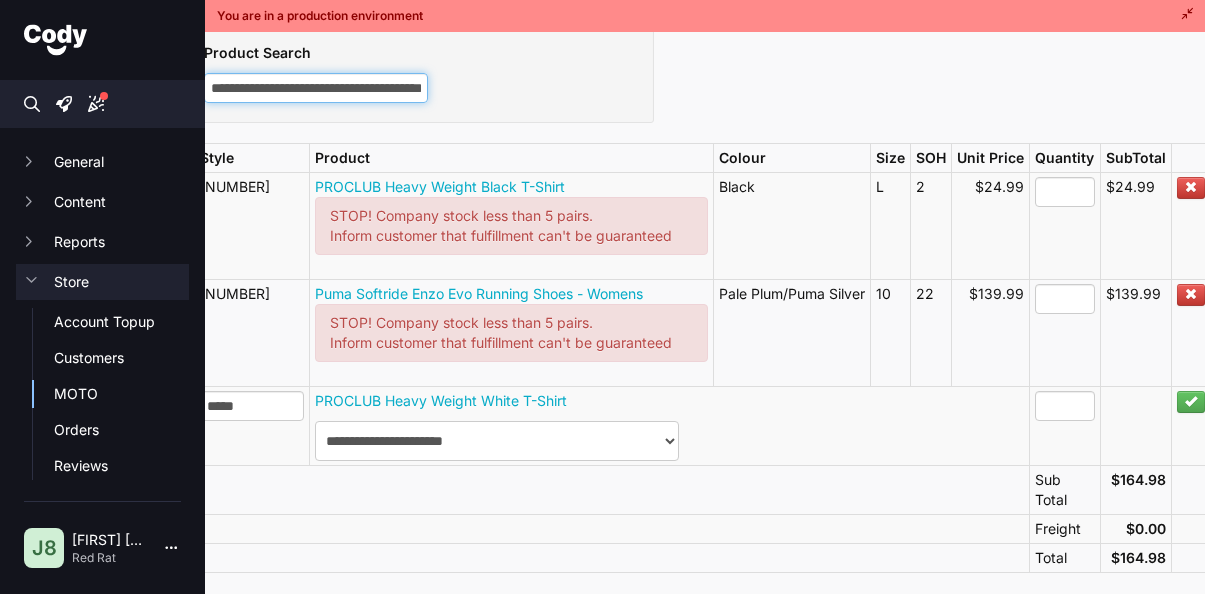 type on "**********" 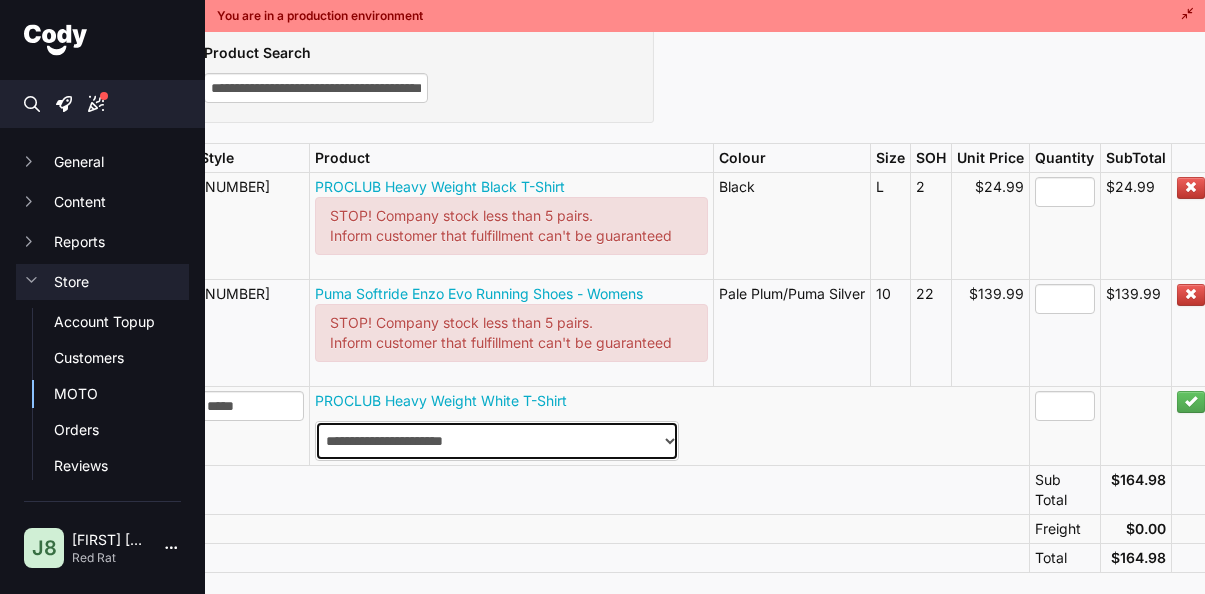 type 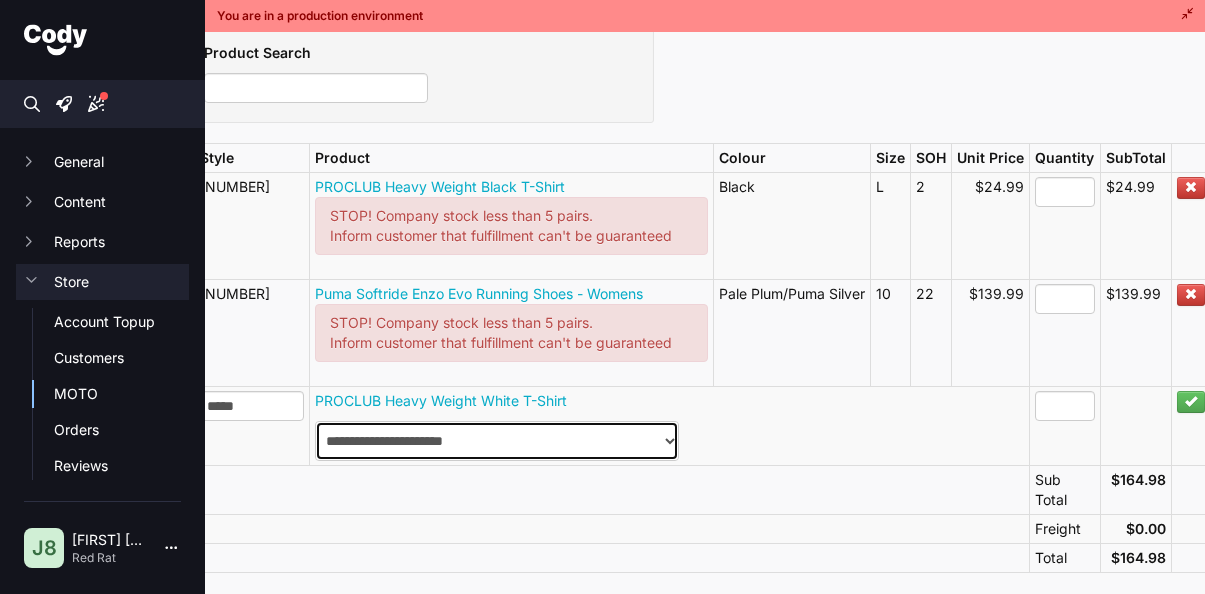 drag, startPoint x: 590, startPoint y: 436, endPoint x: 582, endPoint y: 454, distance: 19.697716 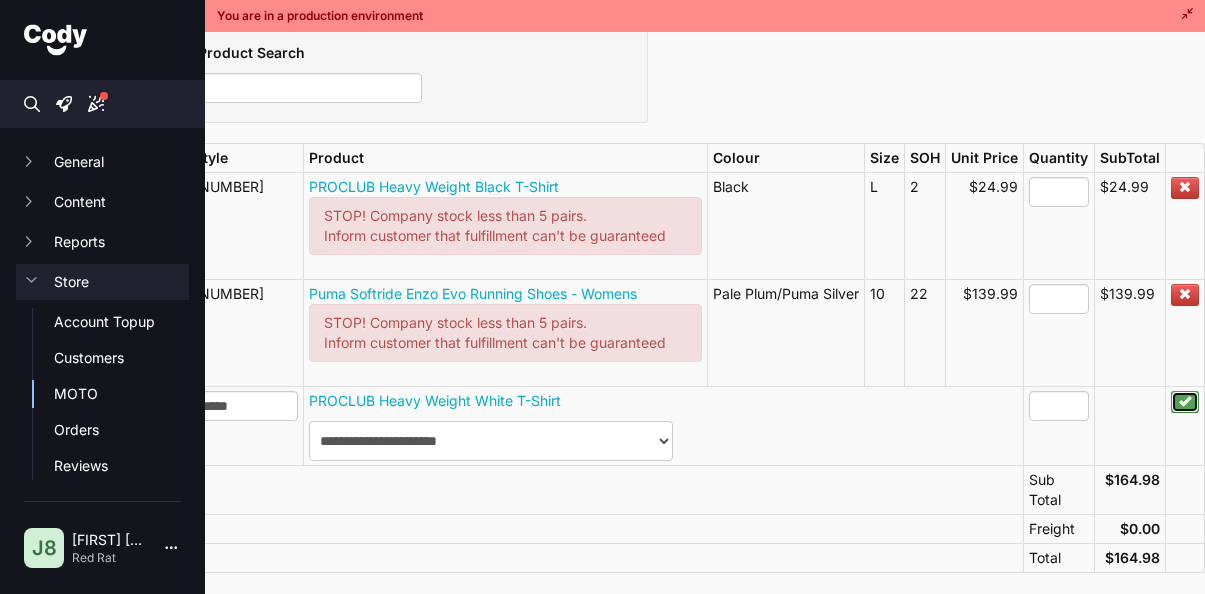 click at bounding box center (1185, 401) 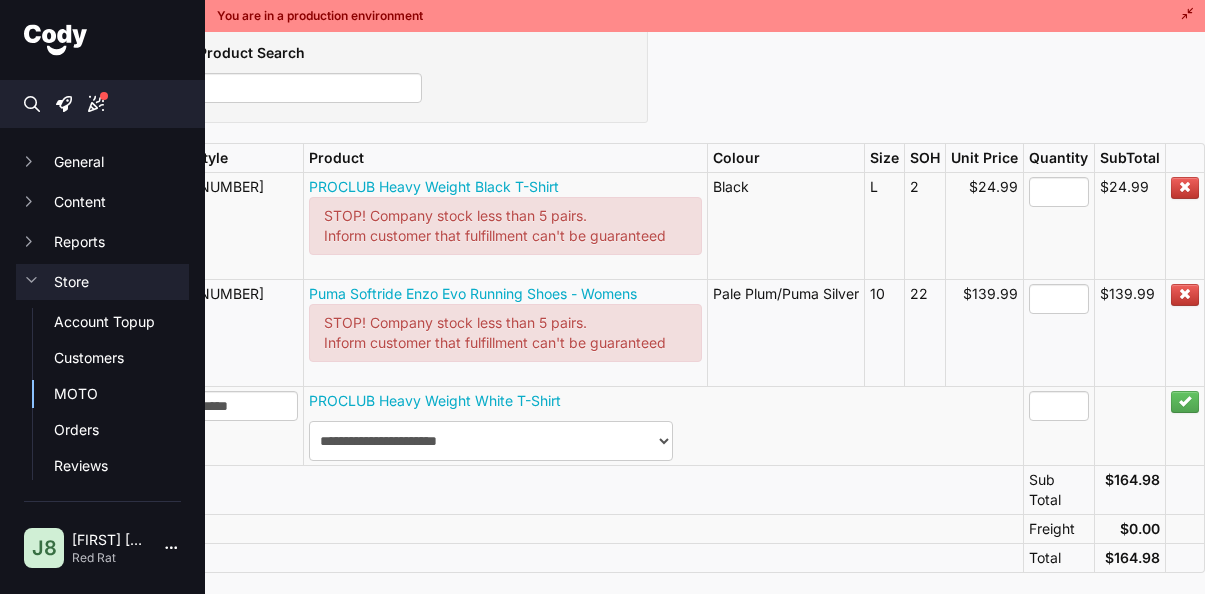 scroll, scrollTop: 311, scrollLeft: 27, axis: both 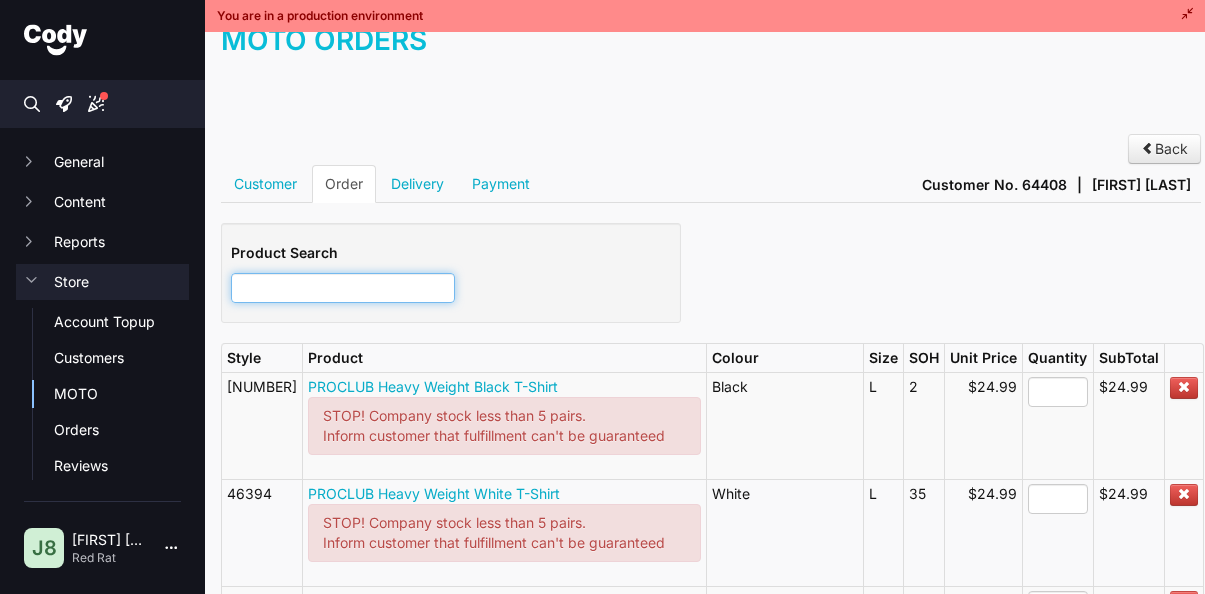 click at bounding box center (343, 288) 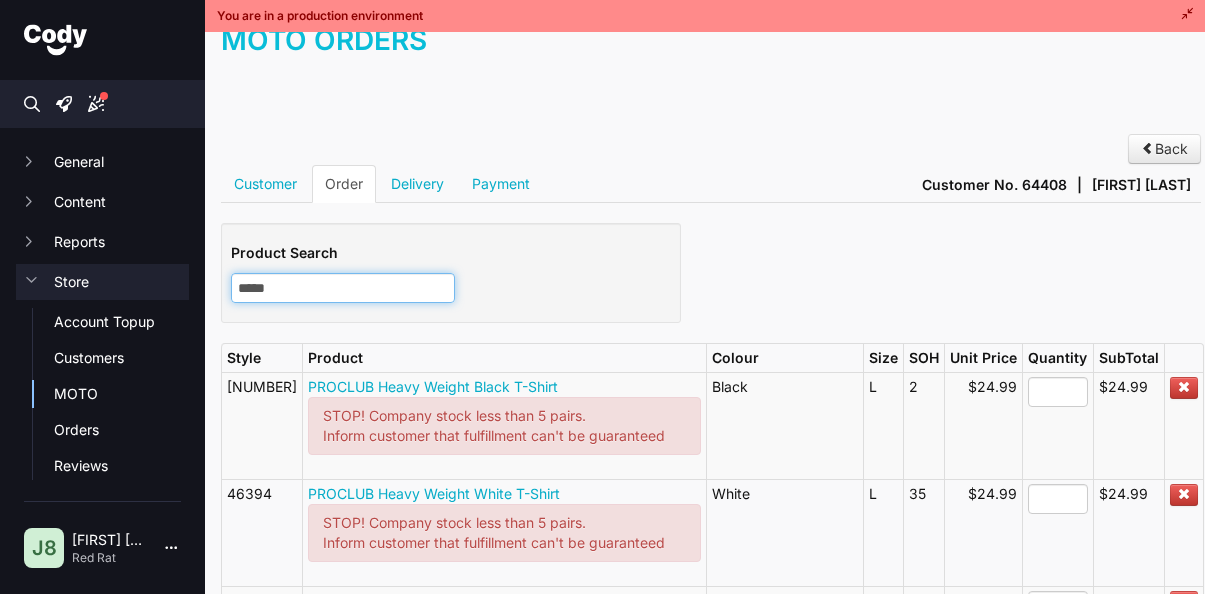 type on "*****" 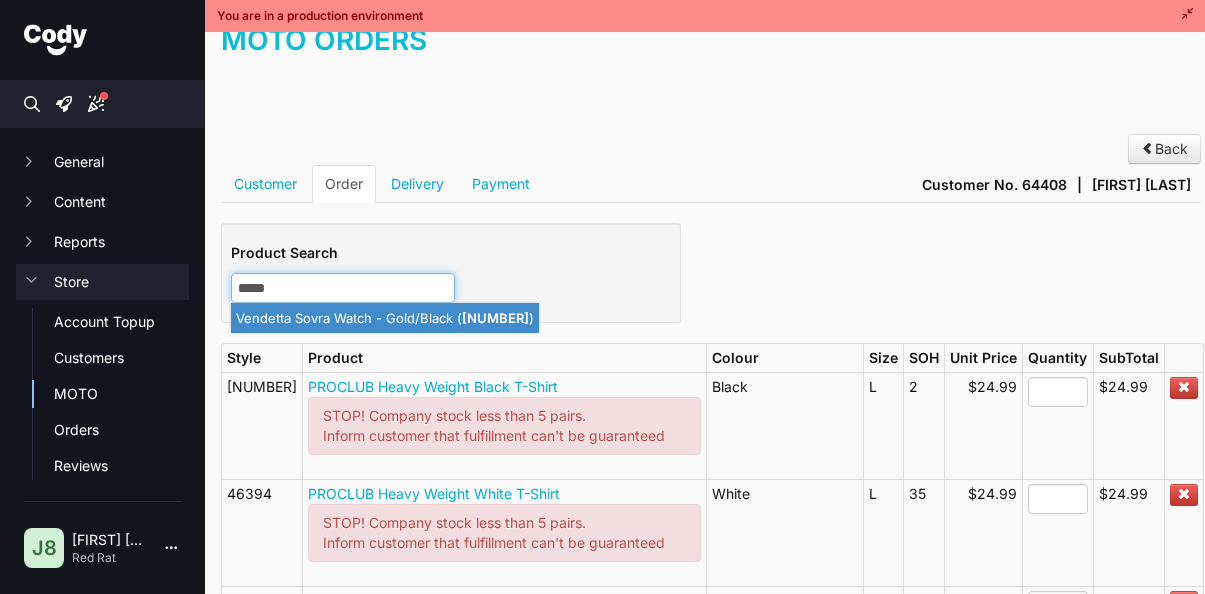 click on "Vendetta Sovra Watch - Gold/Black ( 61035 )" at bounding box center (385, 318) 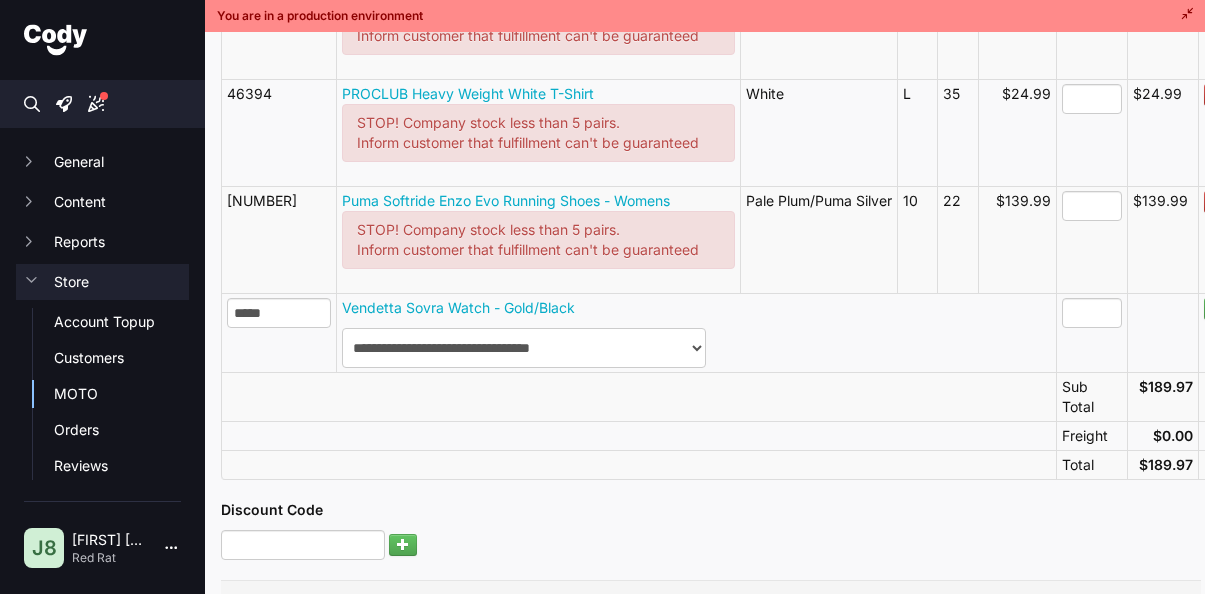 scroll, scrollTop: 511, scrollLeft: 54, axis: both 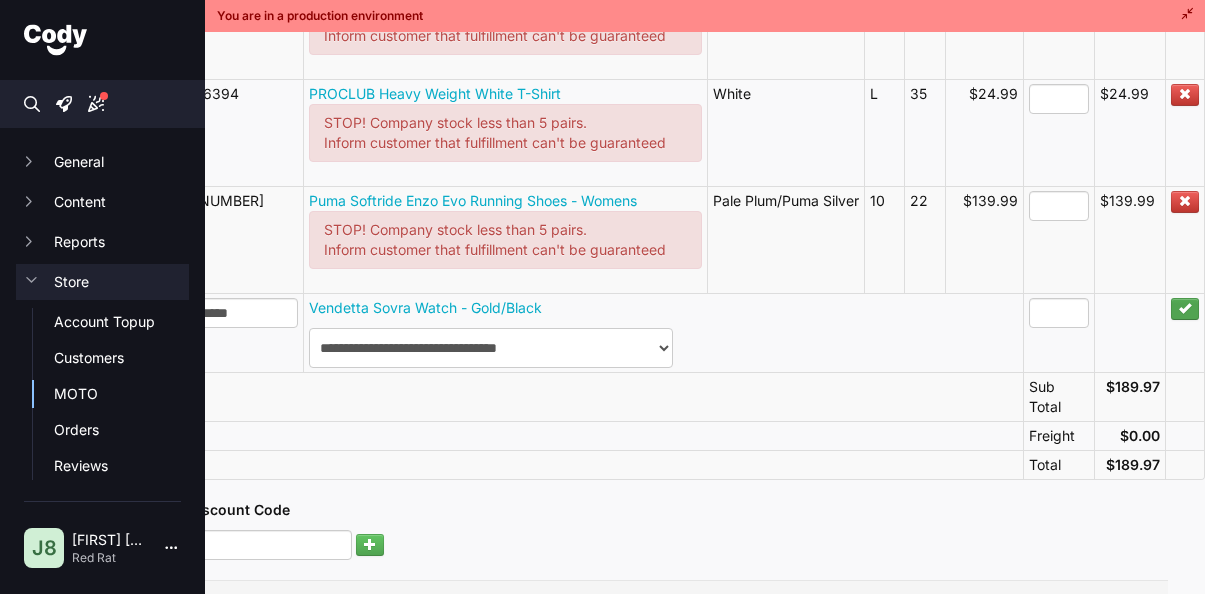 type on "**********" 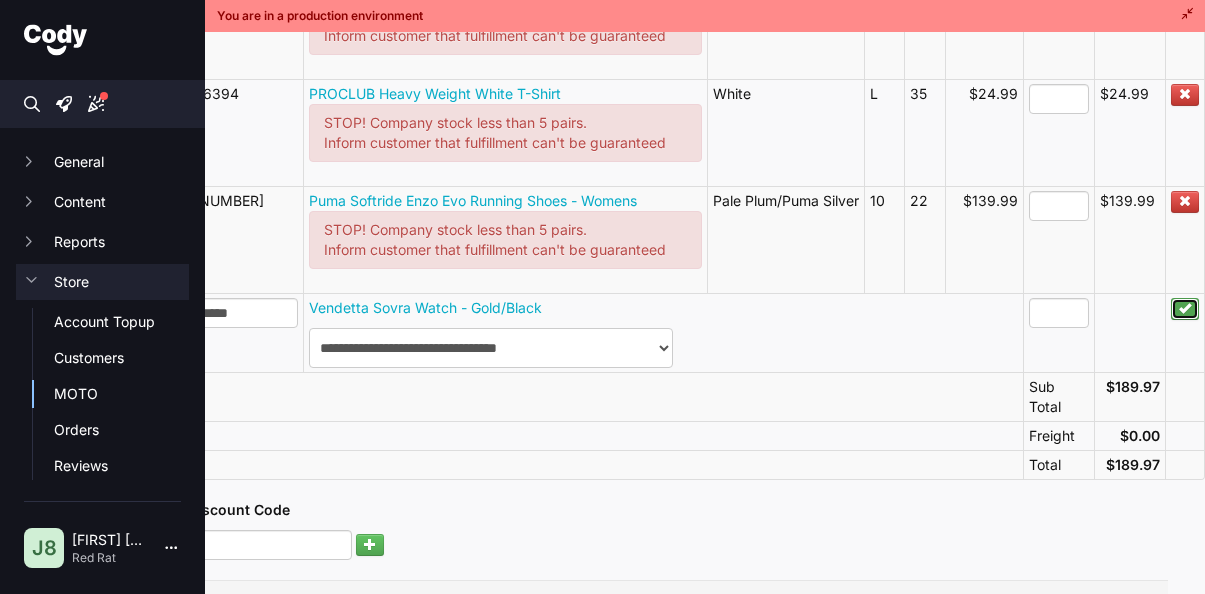 click at bounding box center (1185, 308) 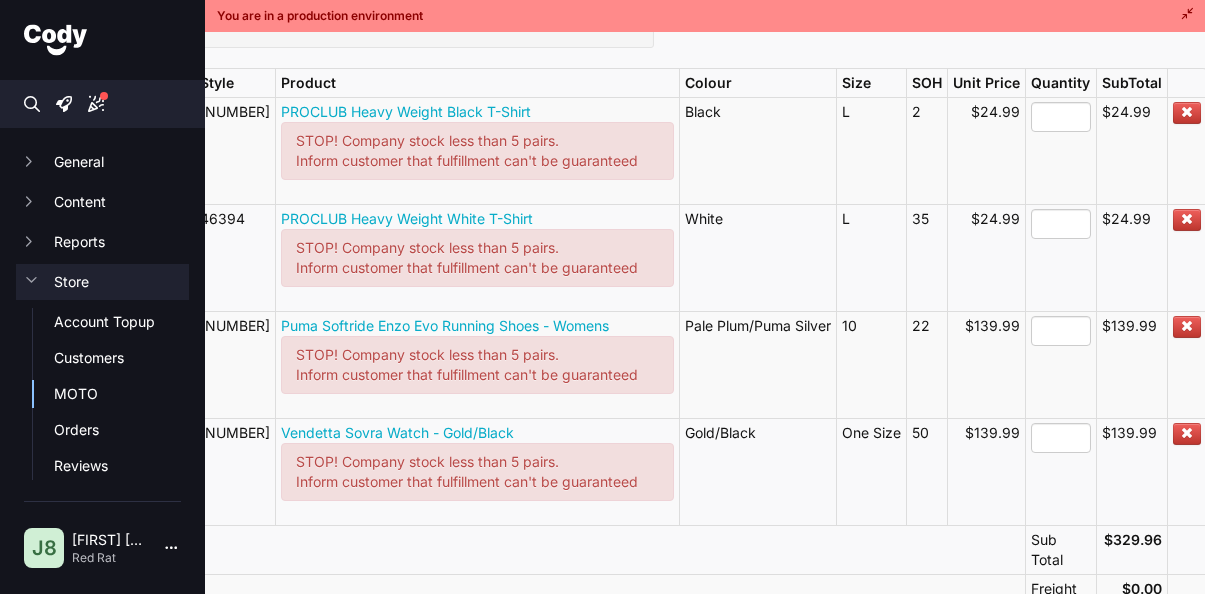 scroll, scrollTop: 111, scrollLeft: 27, axis: both 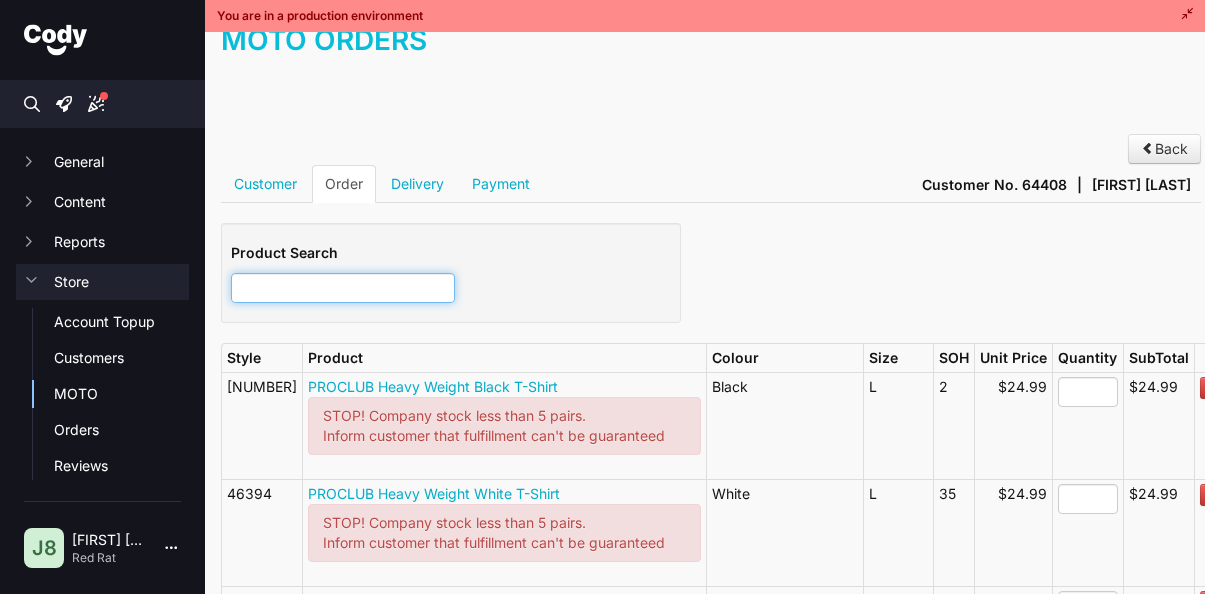 click at bounding box center (343, 288) 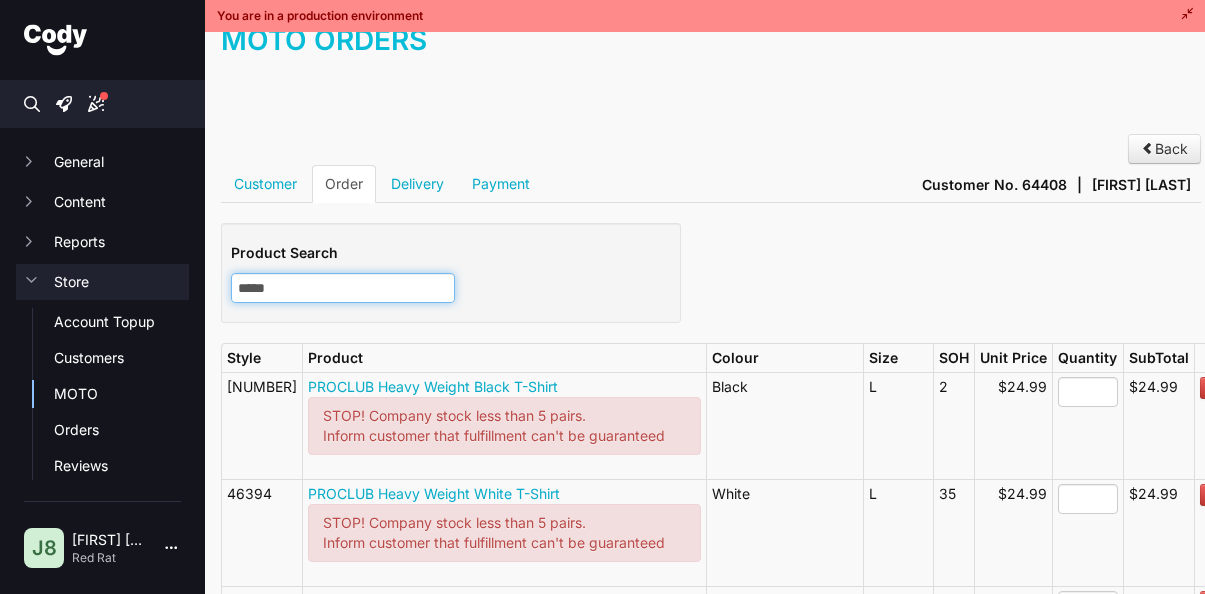type on "*****" 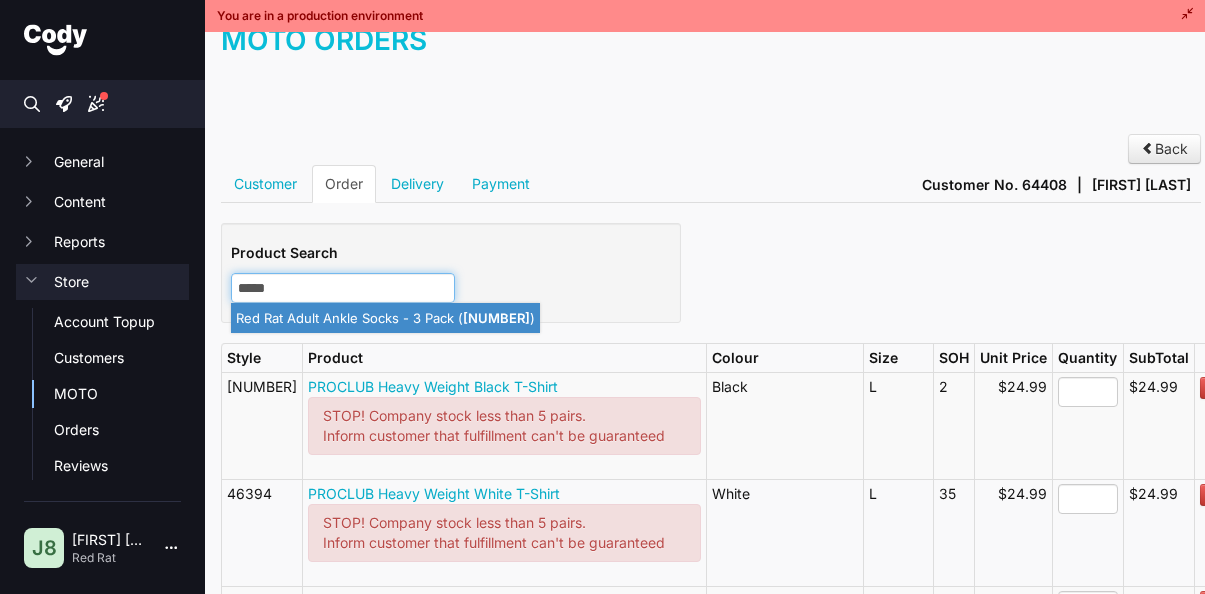 click on "Red Rat Adult Ankle Socks - 3 Pack ( 51802 )" at bounding box center [385, 318] 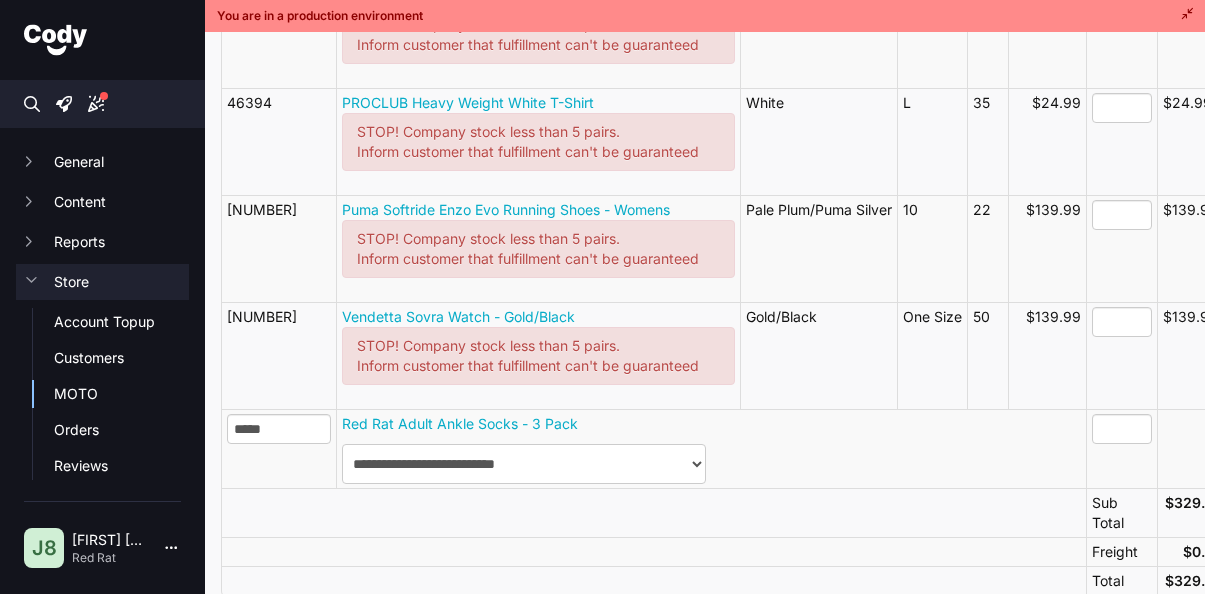 scroll, scrollTop: 511, scrollLeft: 0, axis: vertical 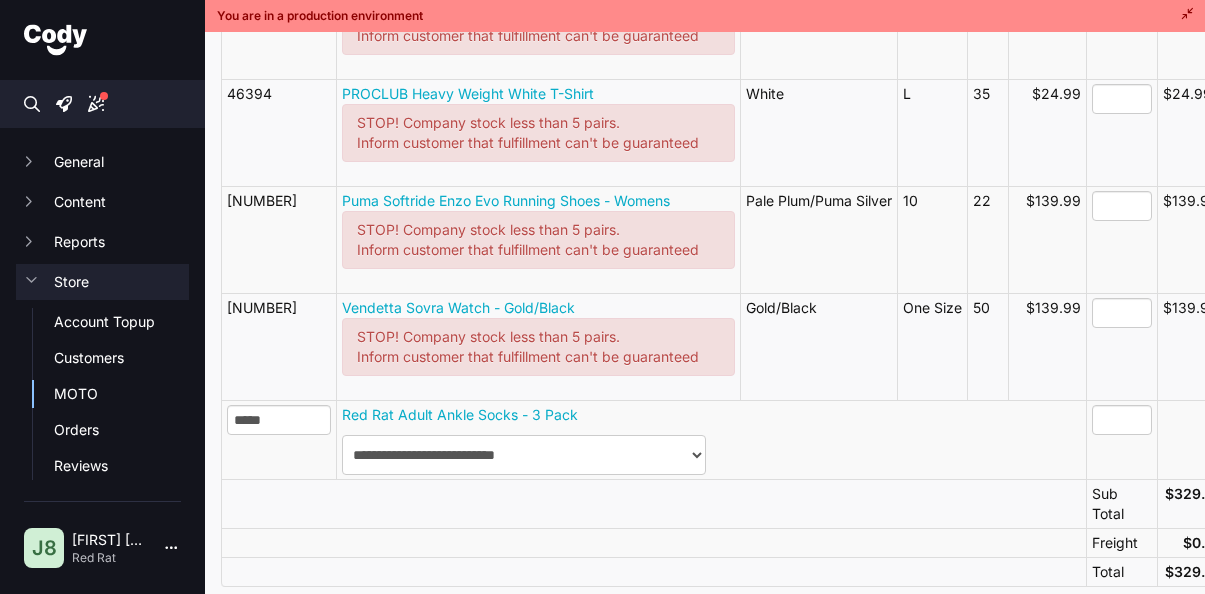 type on "**********" 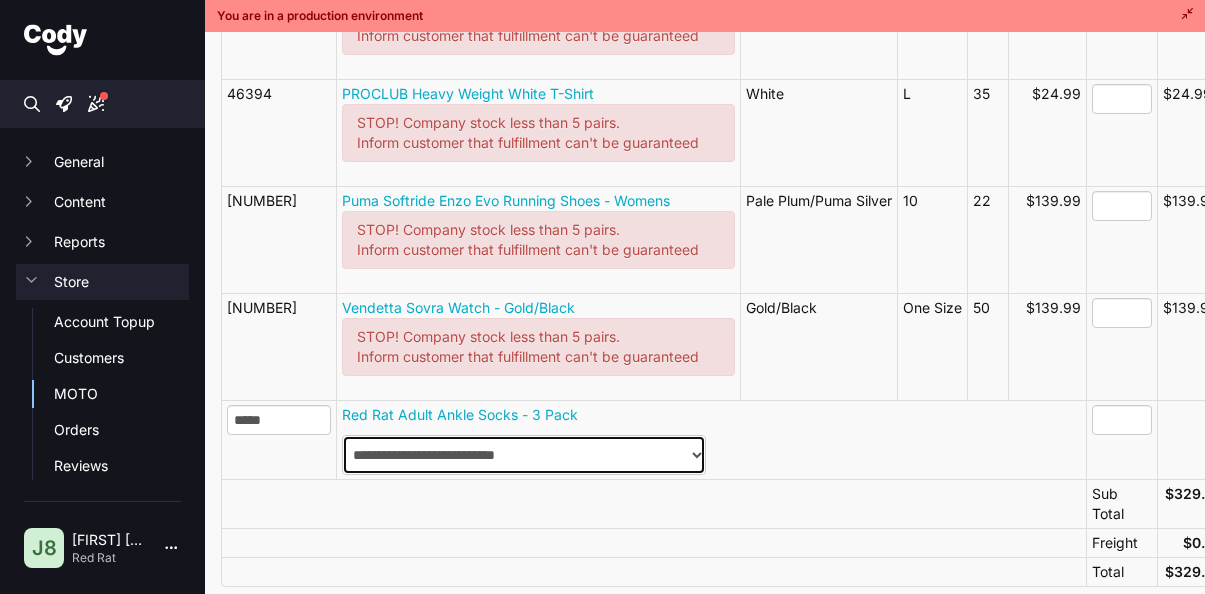 type 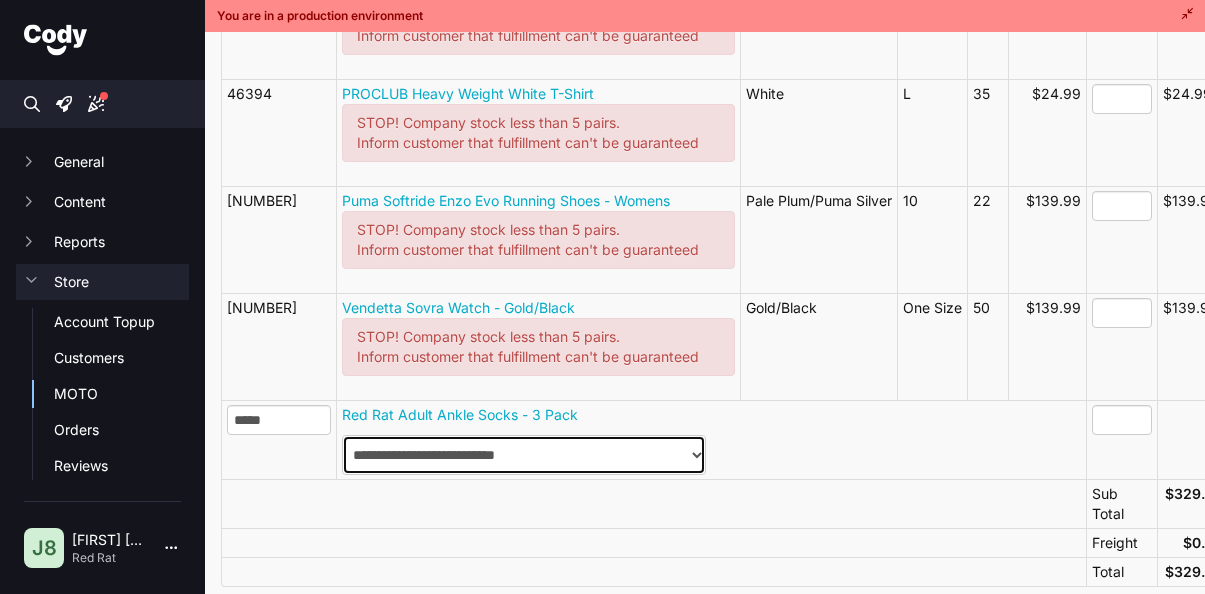 click on "**********" at bounding box center (524, 455) 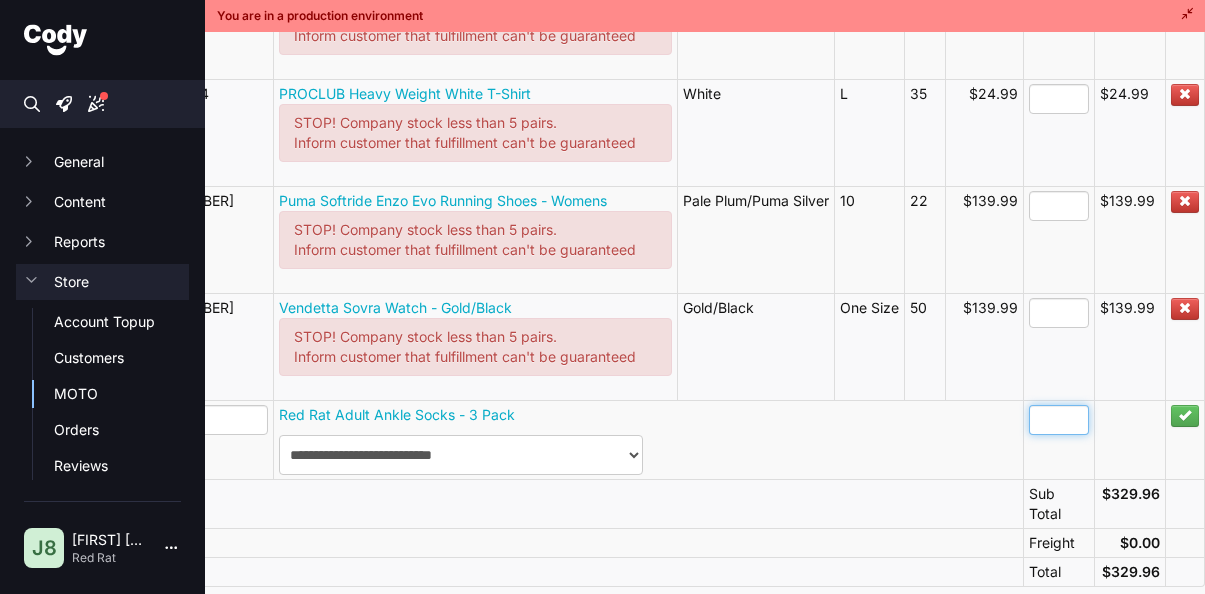 type on "*" 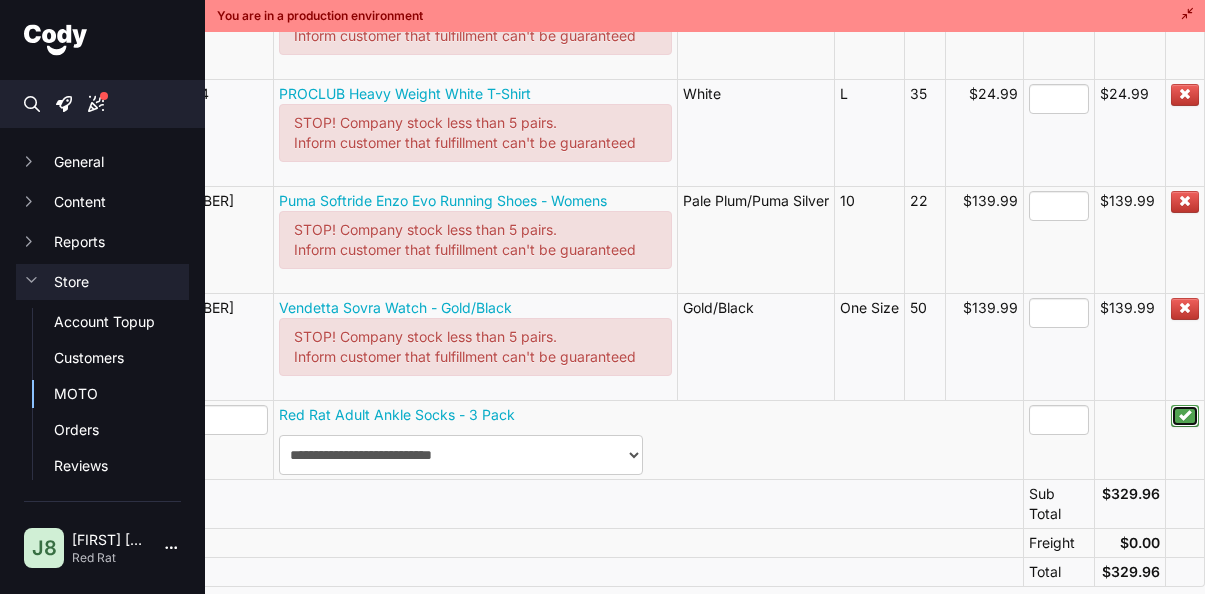 click at bounding box center (1185, 415) 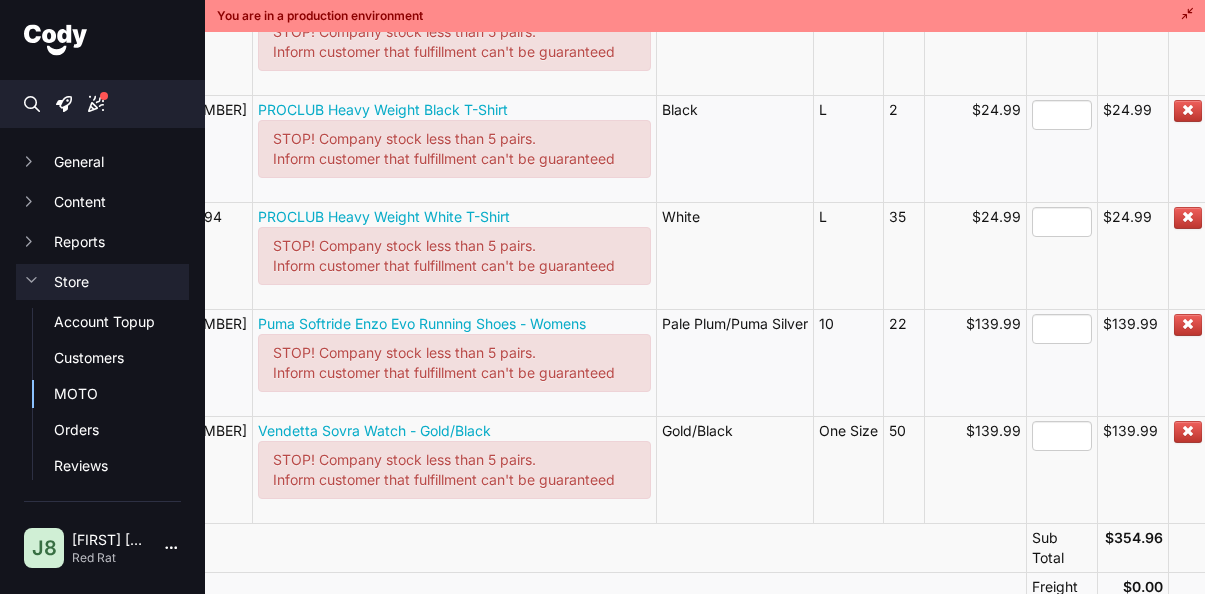 scroll, scrollTop: 788, scrollLeft: 50, axis: both 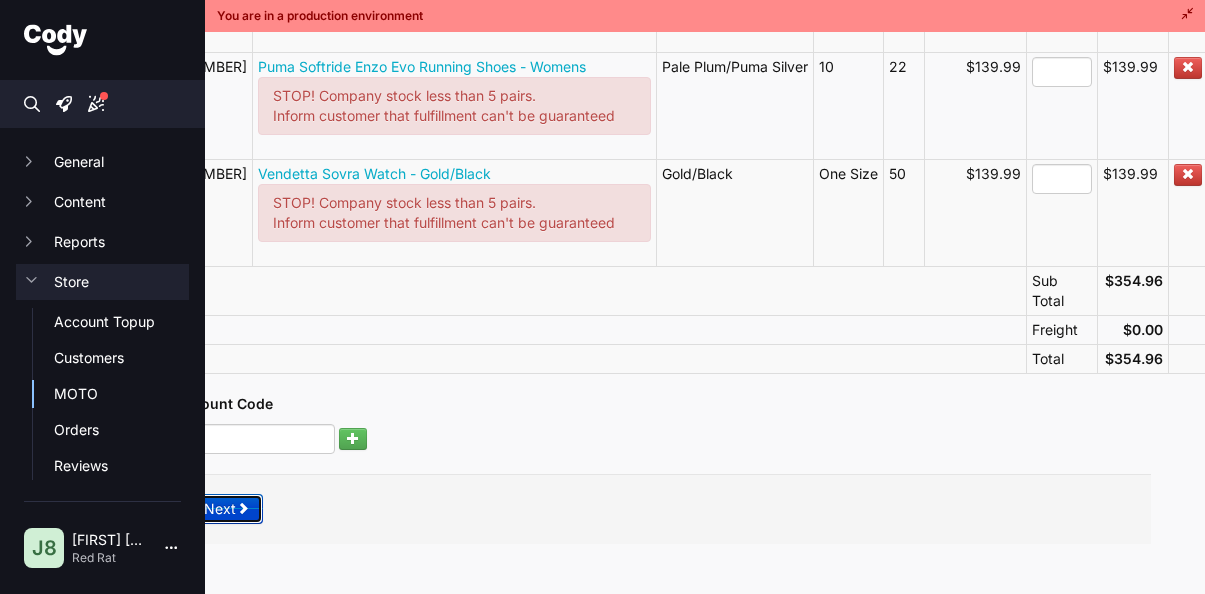 click on "Next" at bounding box center [227, 509] 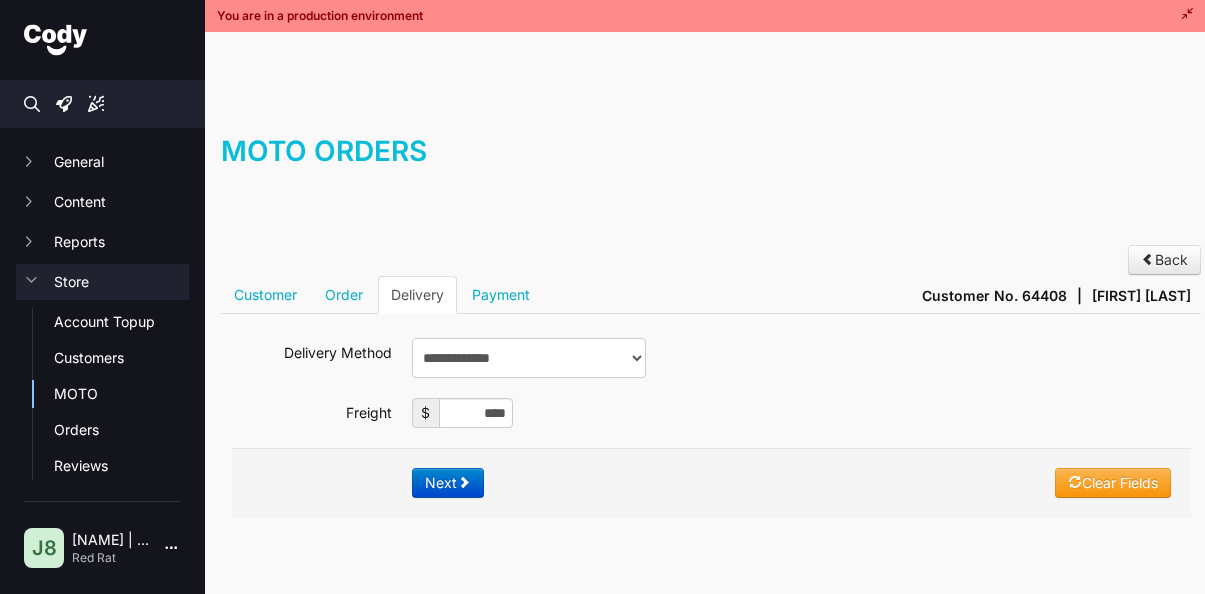 scroll, scrollTop: 0, scrollLeft: 0, axis: both 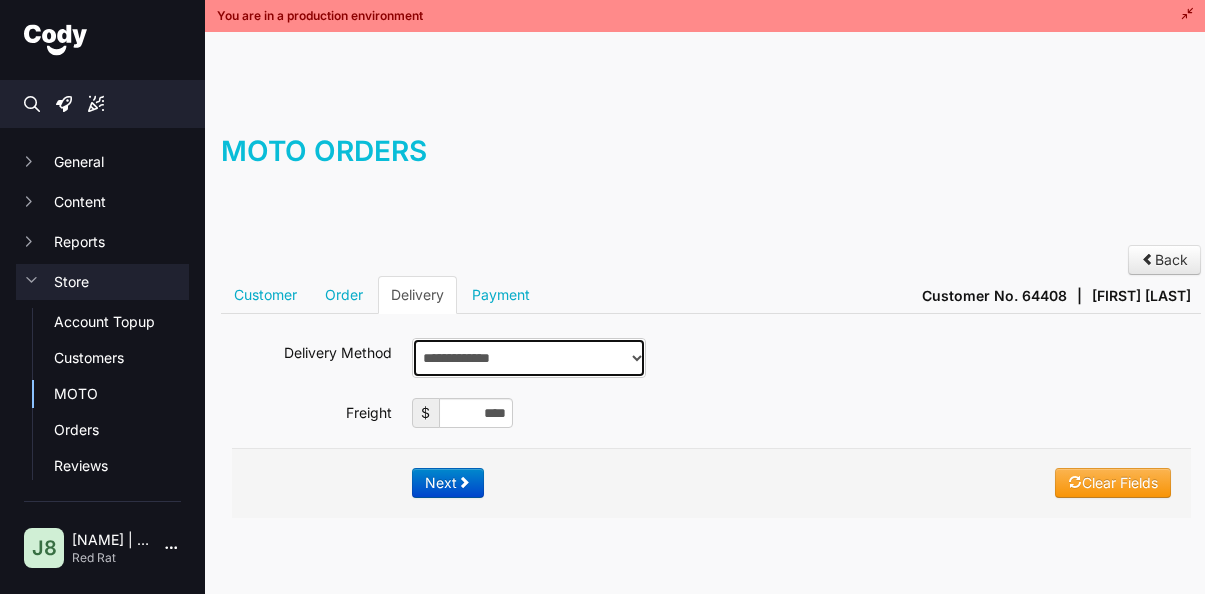 click on "**********" at bounding box center (529, 358) 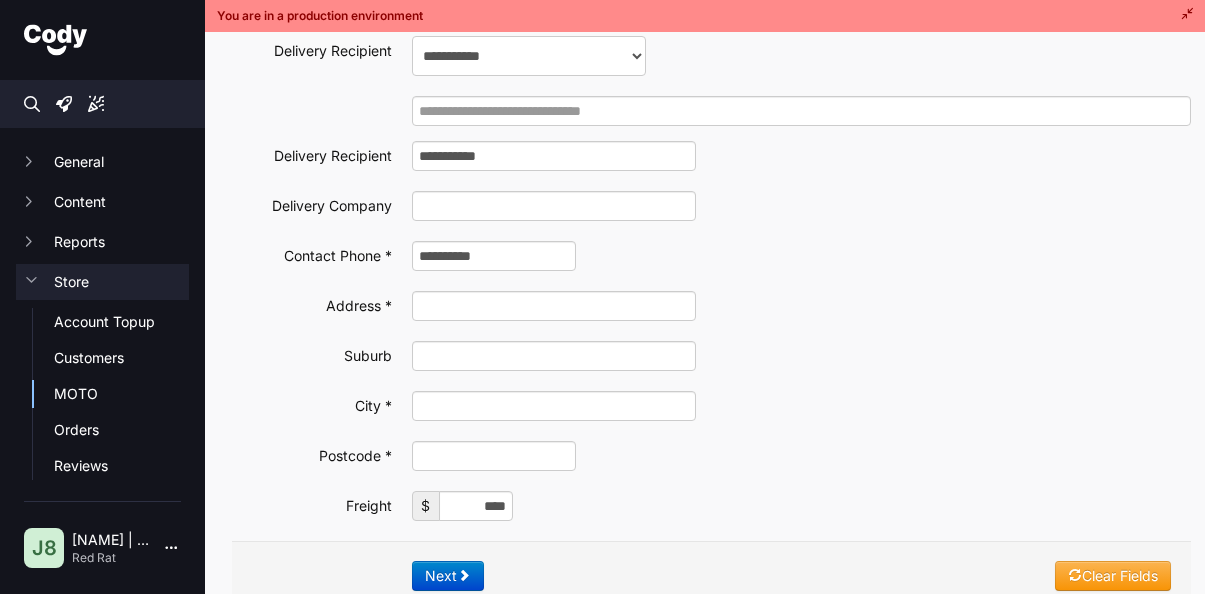 scroll, scrollTop: 400, scrollLeft: 0, axis: vertical 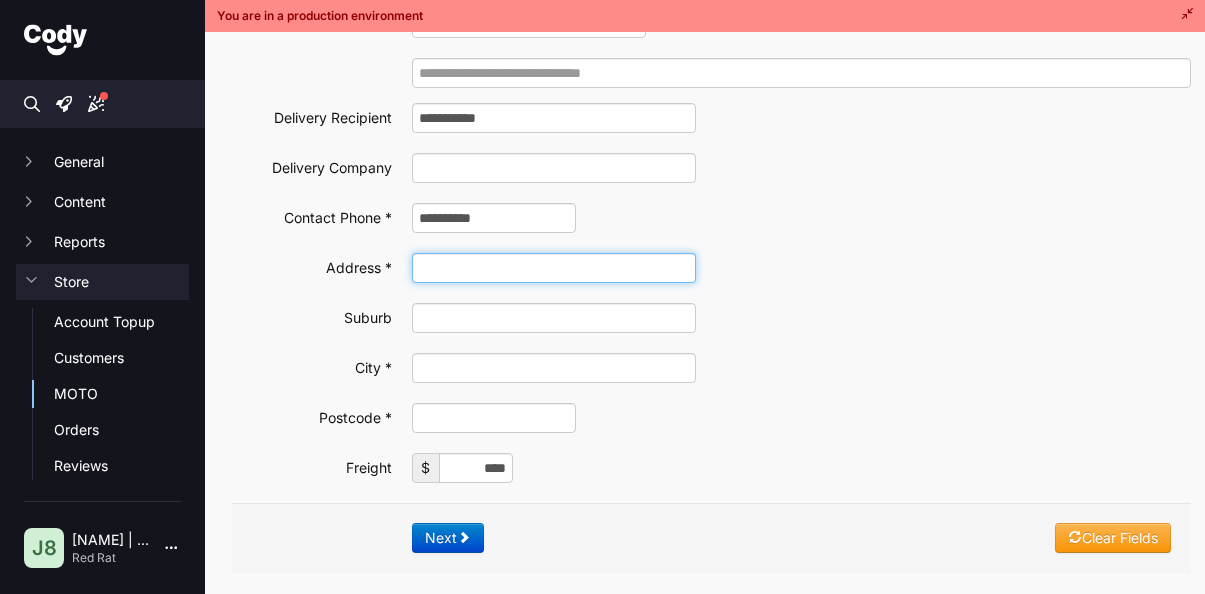 click at bounding box center [554, 268] 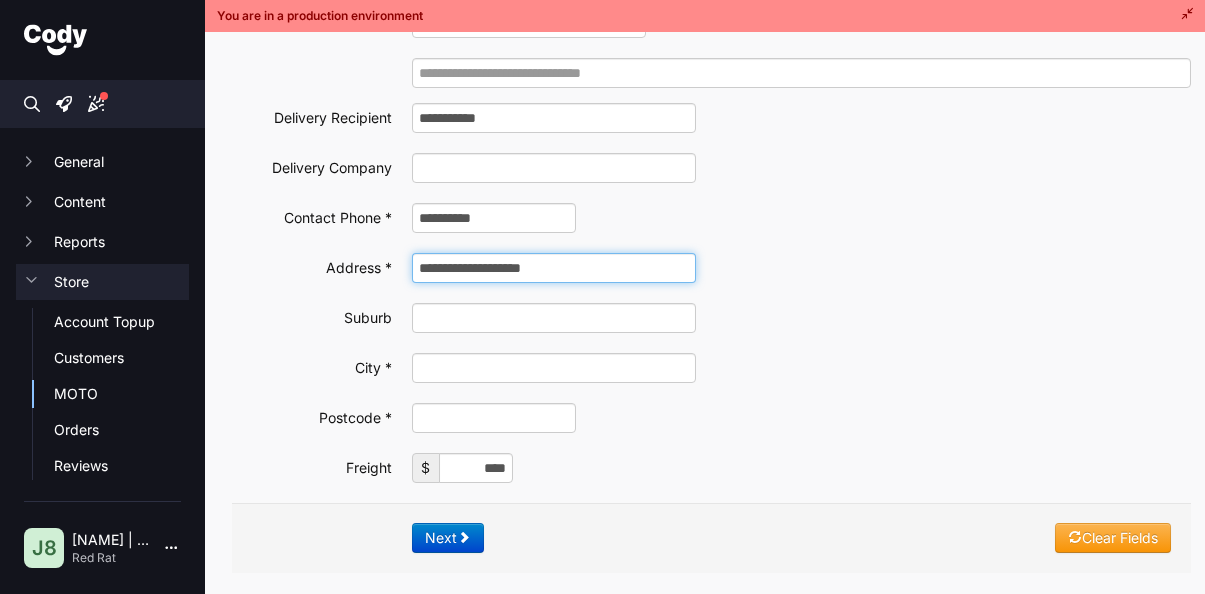type on "**********" 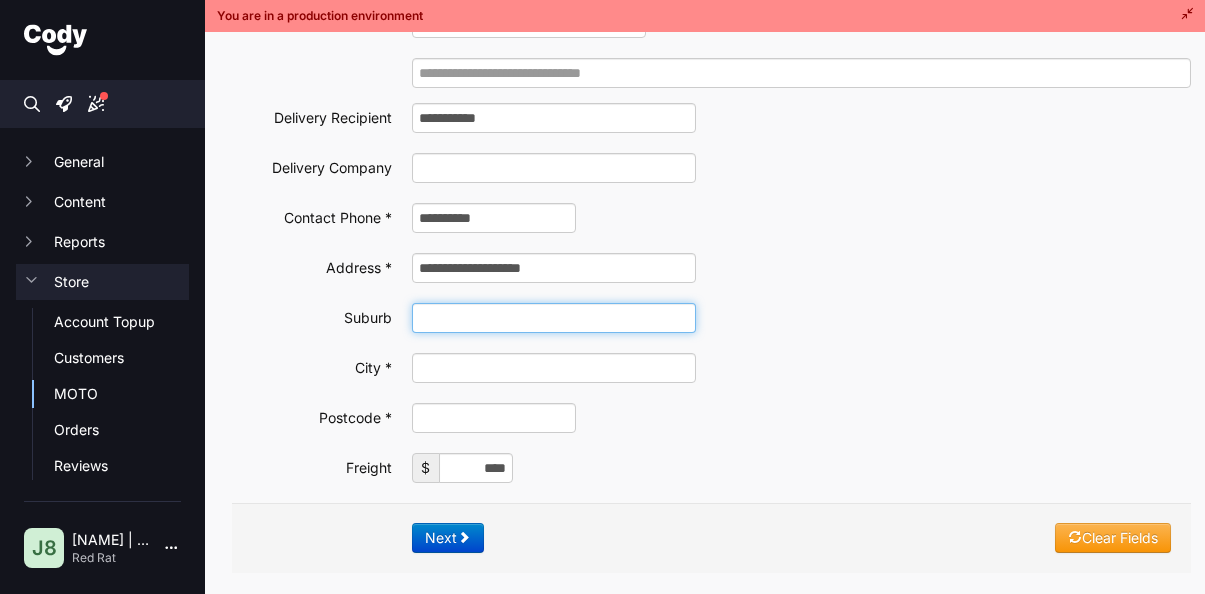 click at bounding box center [554, 318] 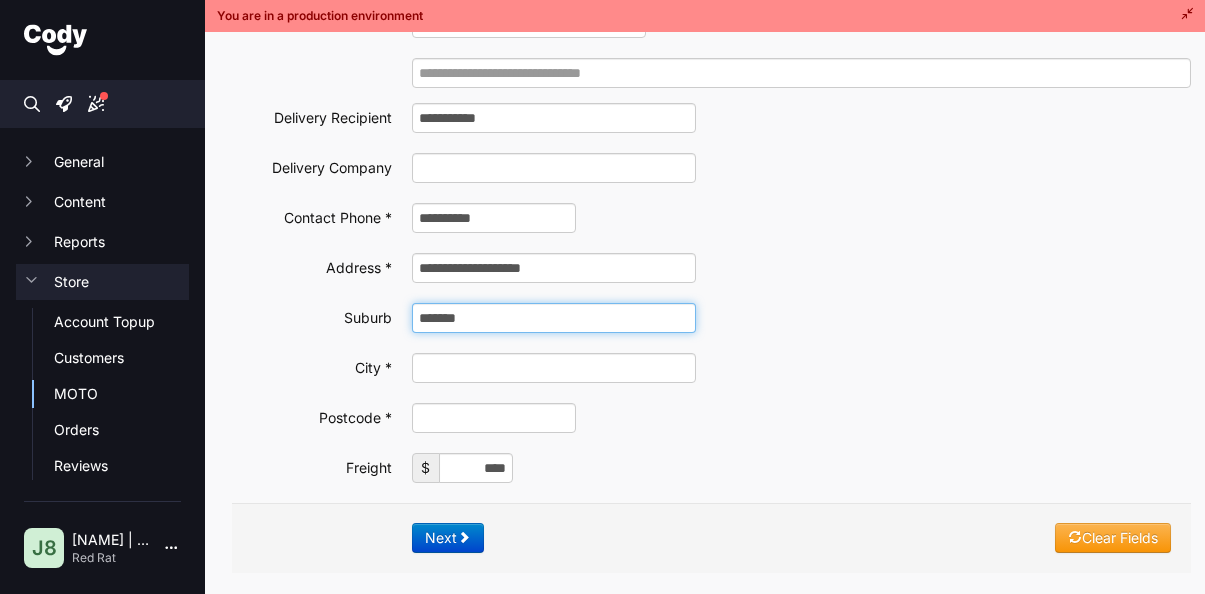 type on "*******" 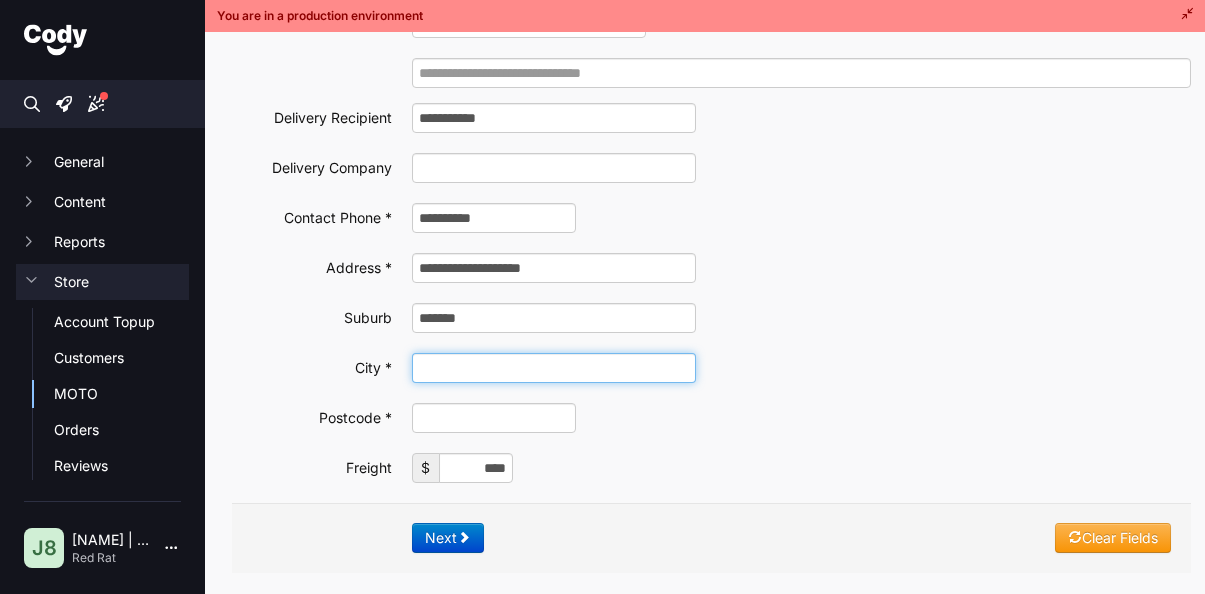 click at bounding box center (554, 368) 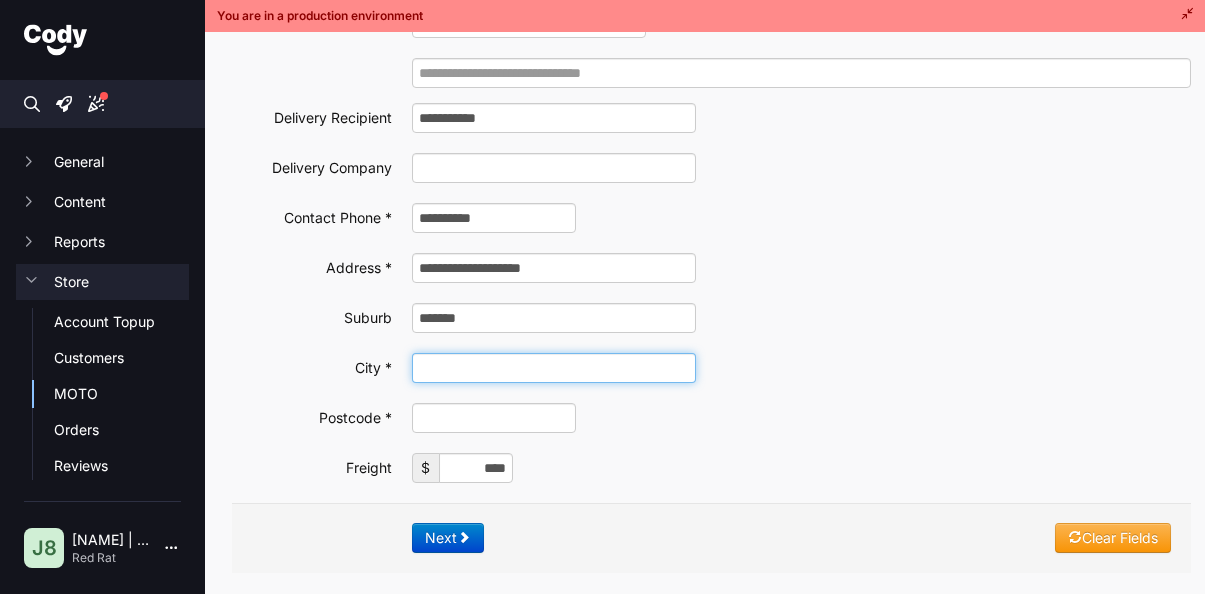 paste on "********" 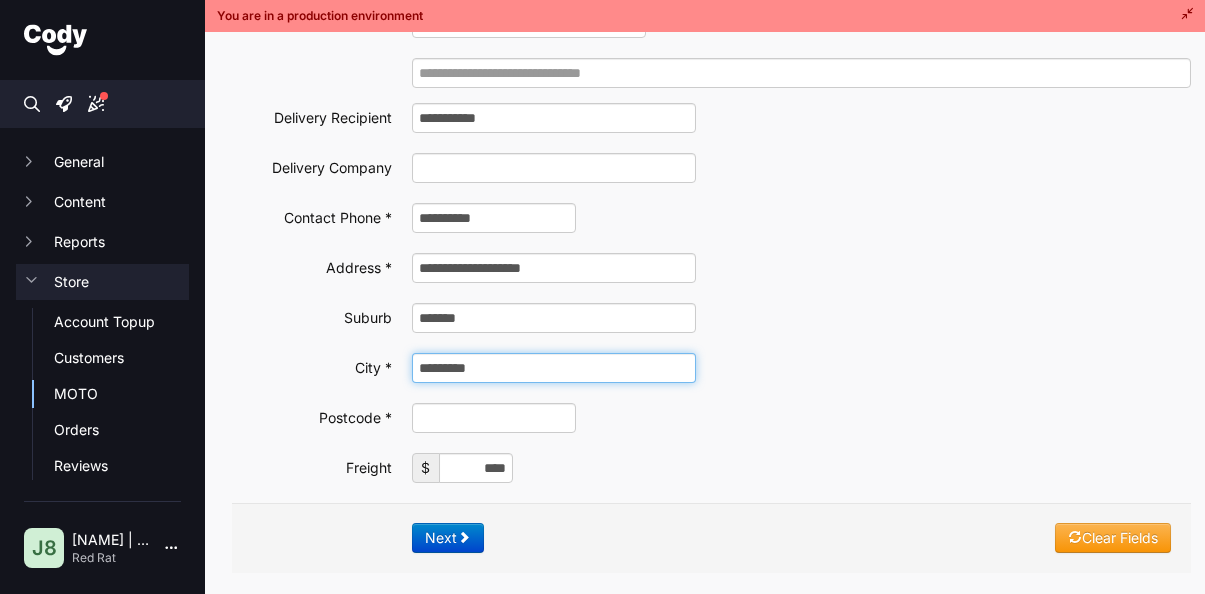 type on "********" 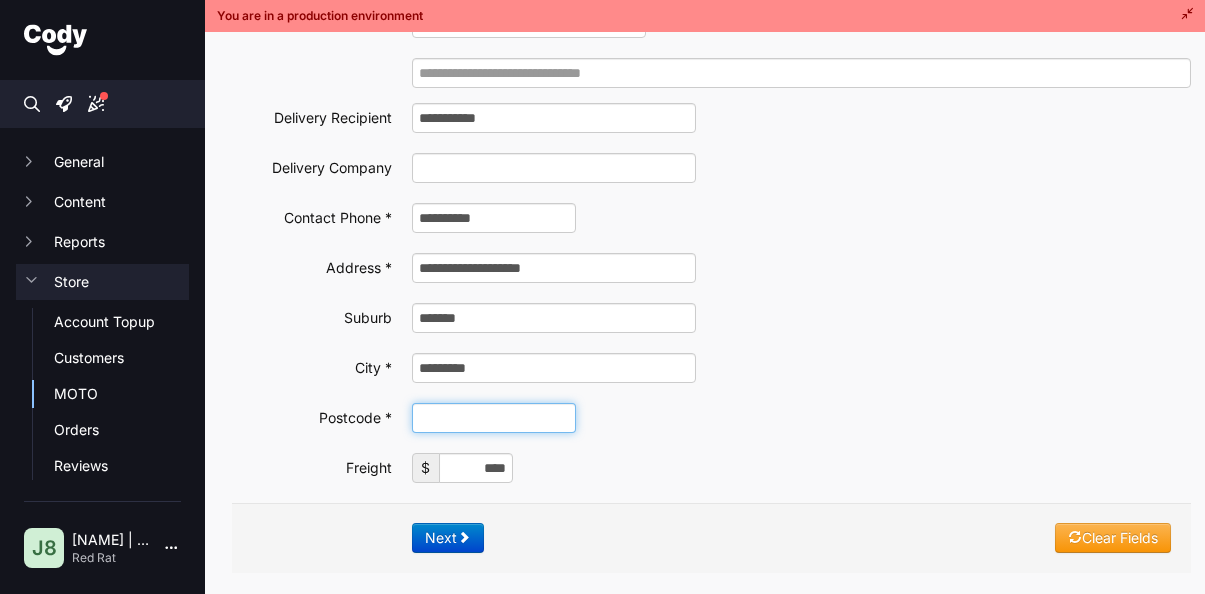 click at bounding box center [494, 418] 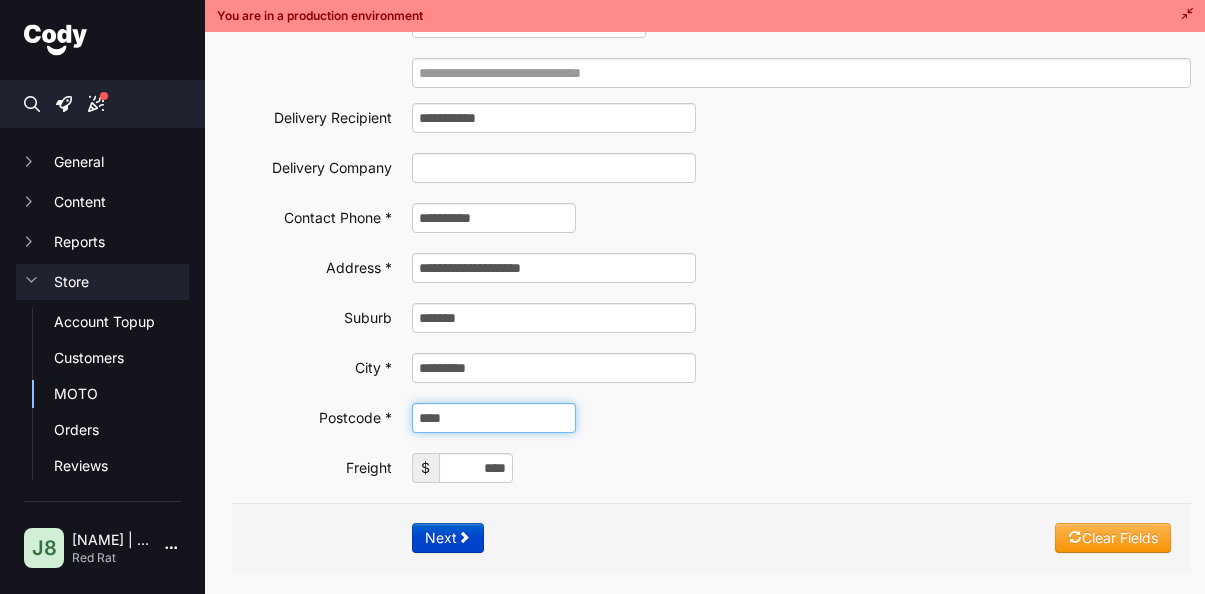 type on "****" 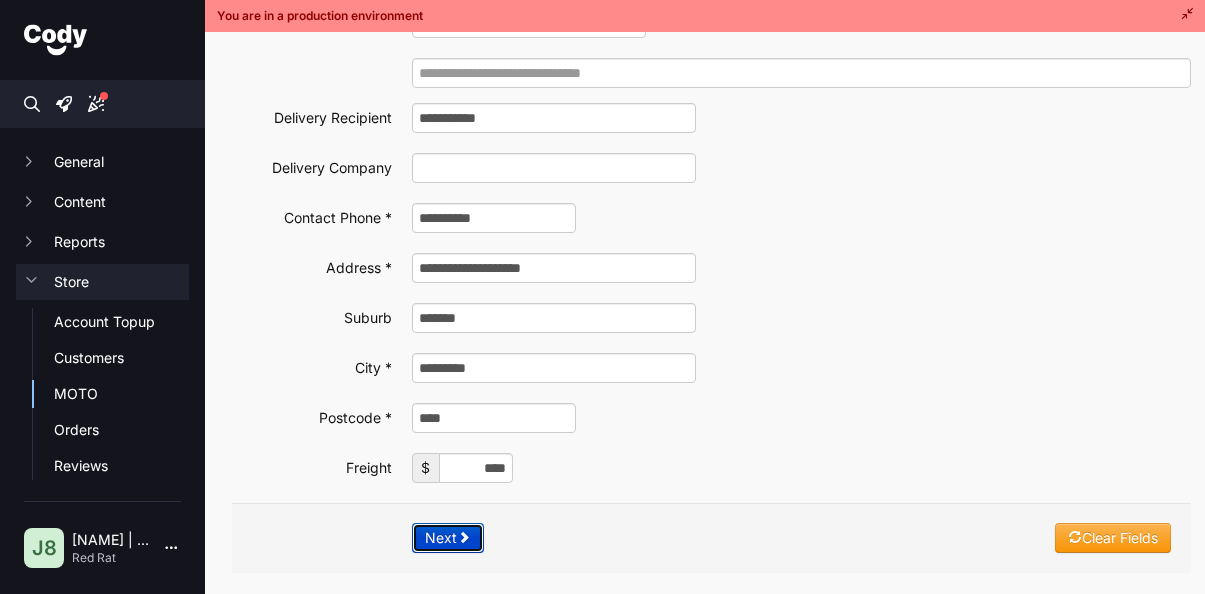 click at bounding box center (464, 537) 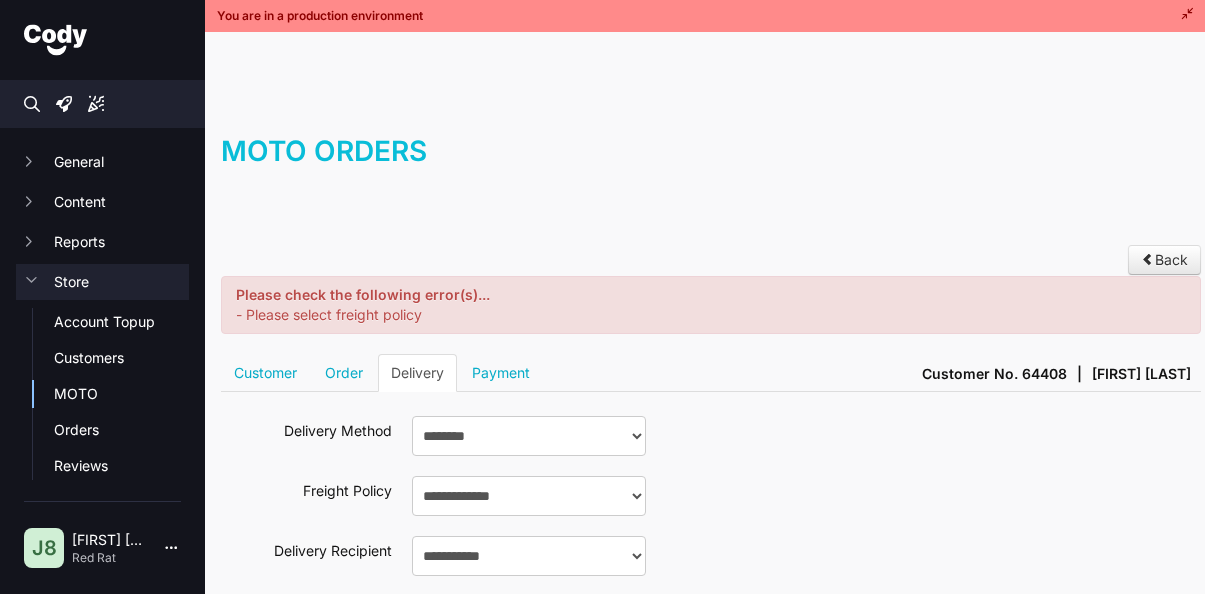 scroll, scrollTop: 0, scrollLeft: 0, axis: both 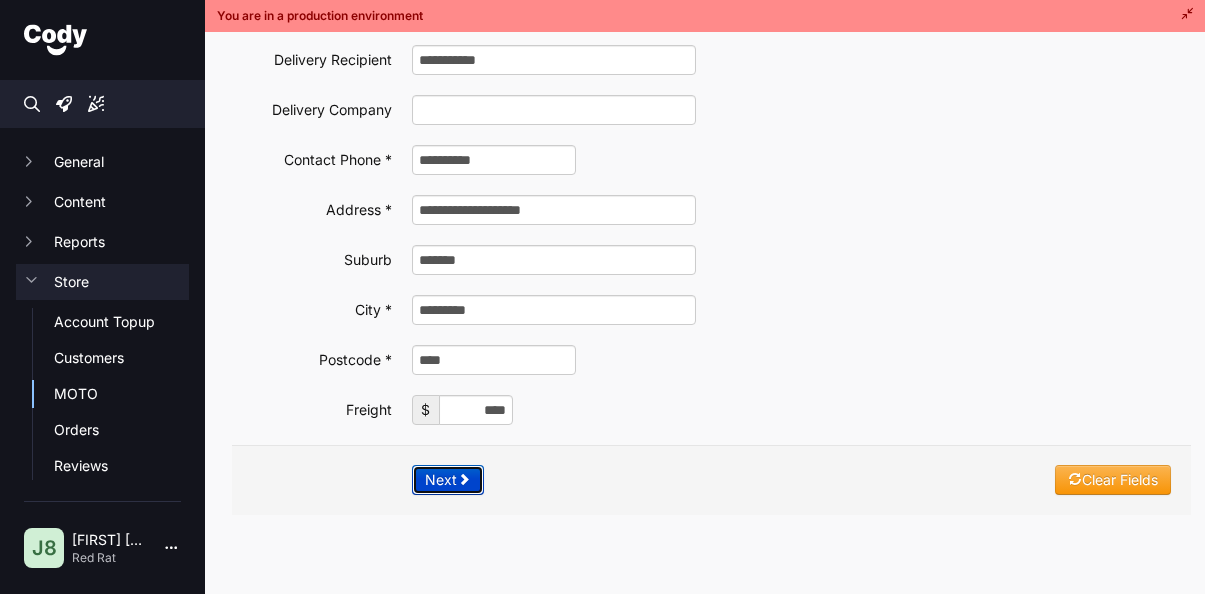 click on "Next" at bounding box center (448, 480) 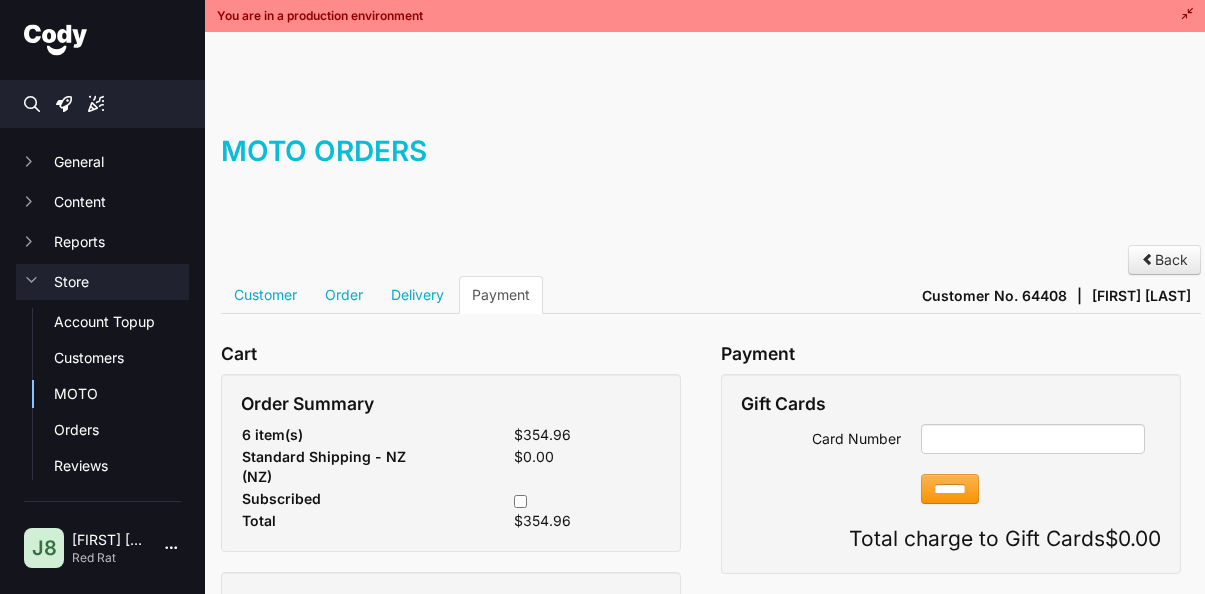 scroll, scrollTop: 0, scrollLeft: 0, axis: both 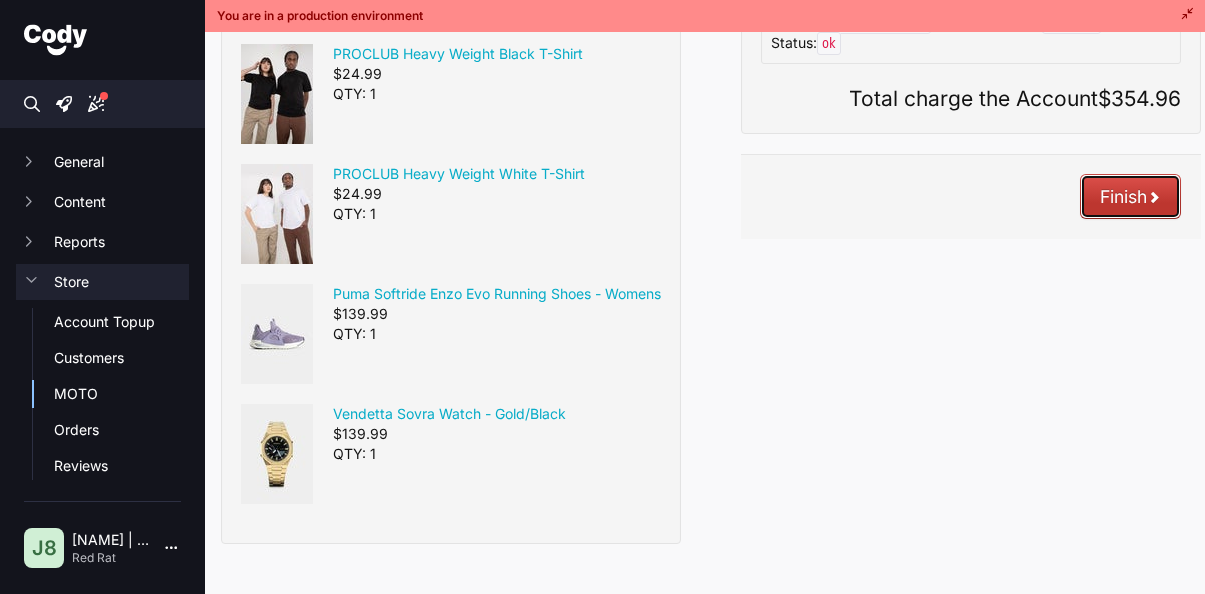 click on "Finish" at bounding box center [1130, 196] 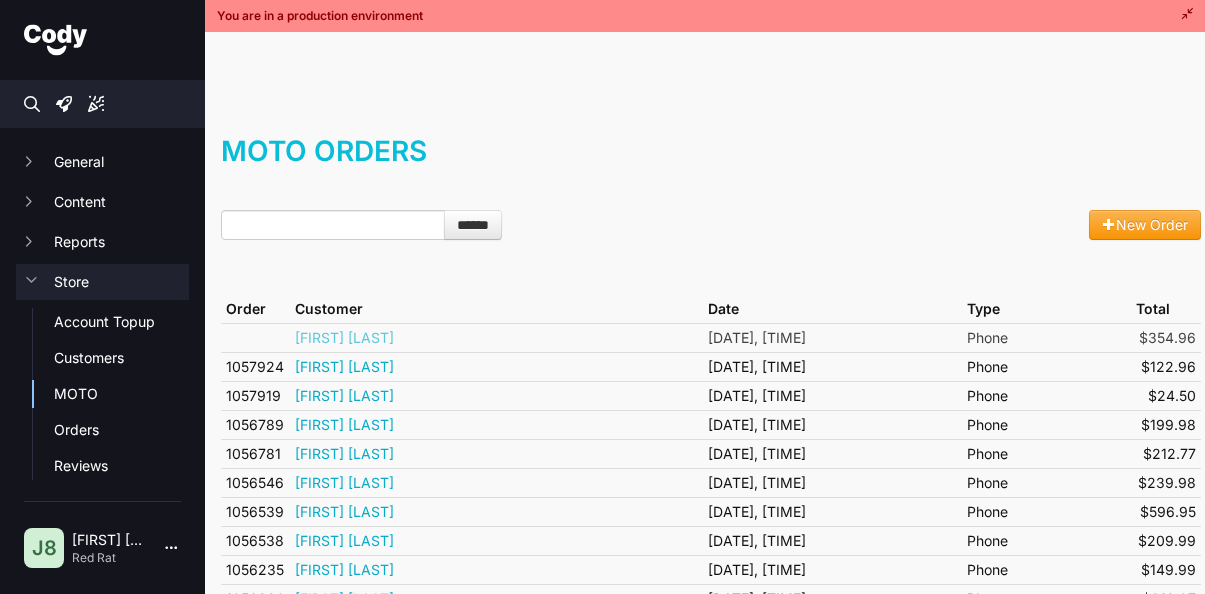 scroll, scrollTop: 0, scrollLeft: 0, axis: both 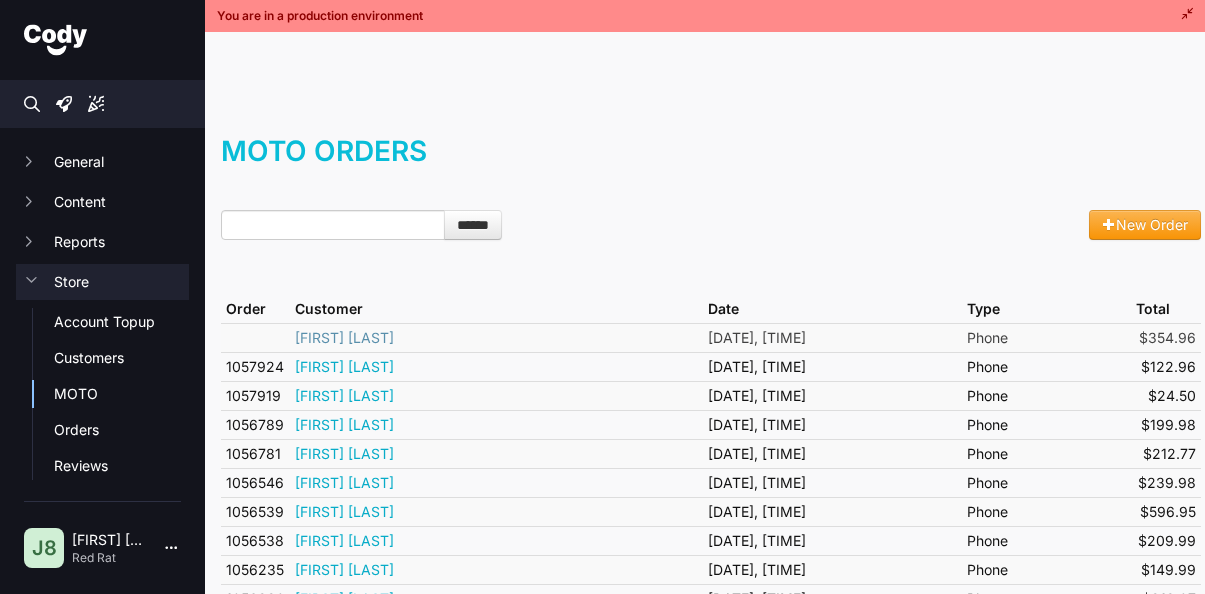 click on "[FIRST] [LAST]" at bounding box center (344, 337) 